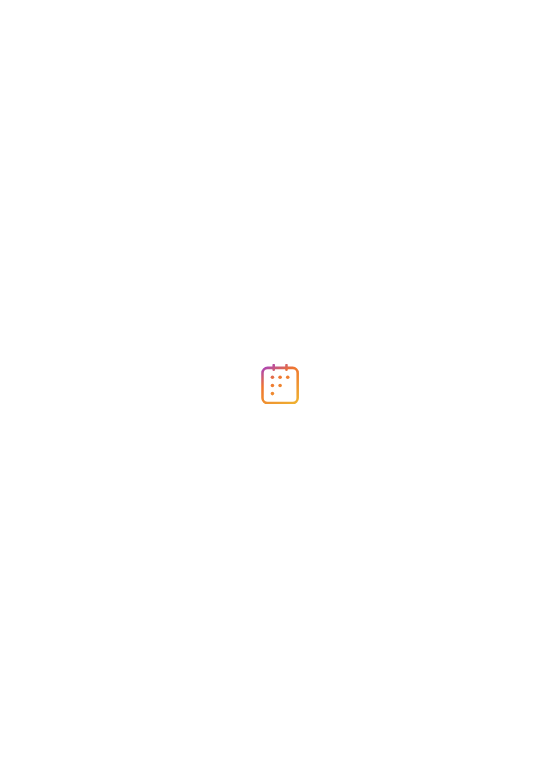 scroll, scrollTop: 0, scrollLeft: 0, axis: both 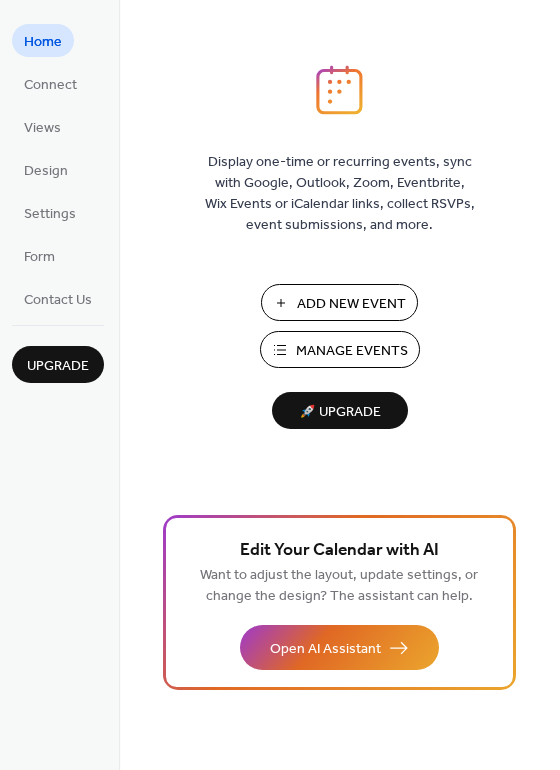 click on "Add New Event" at bounding box center [351, 304] 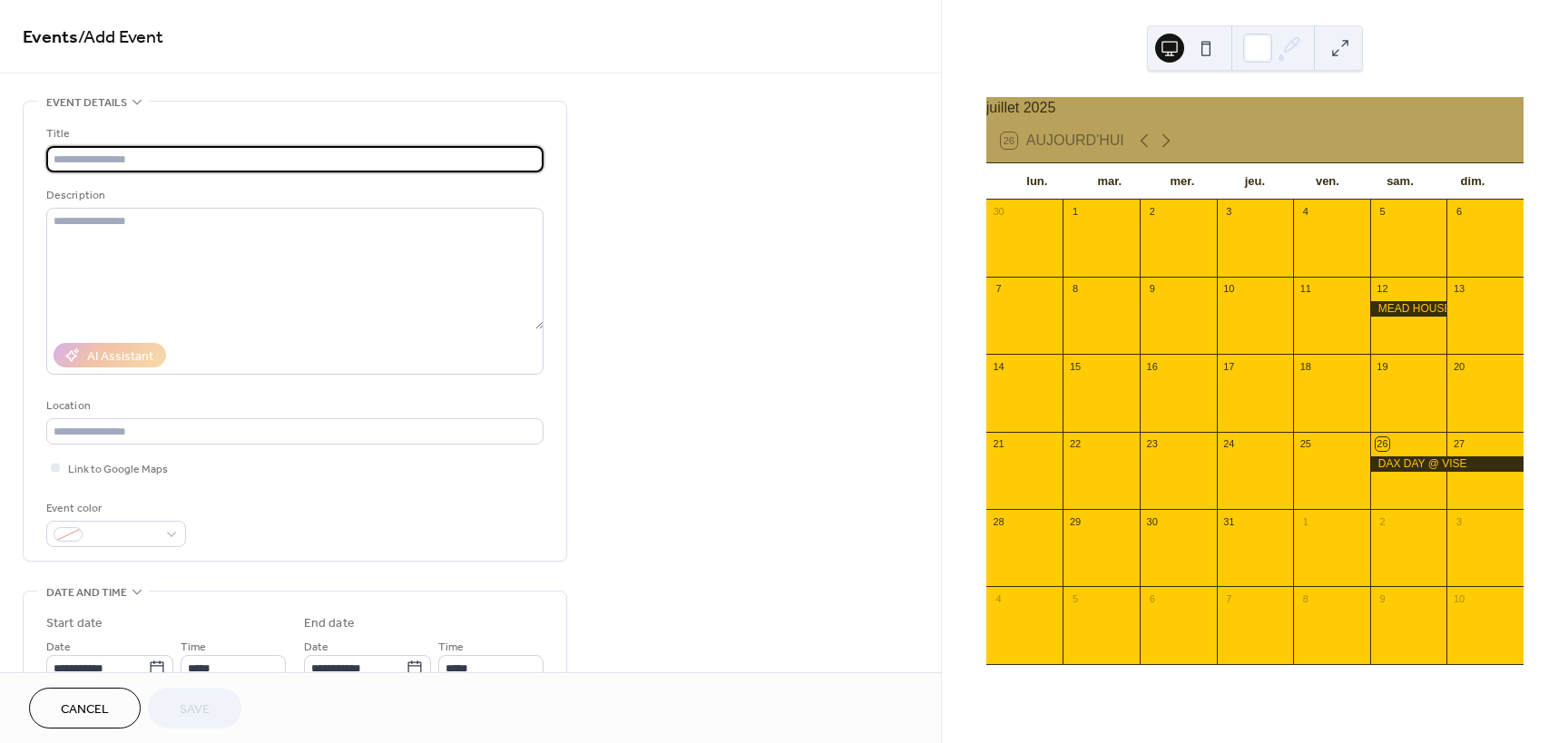 scroll, scrollTop: 0, scrollLeft: 0, axis: both 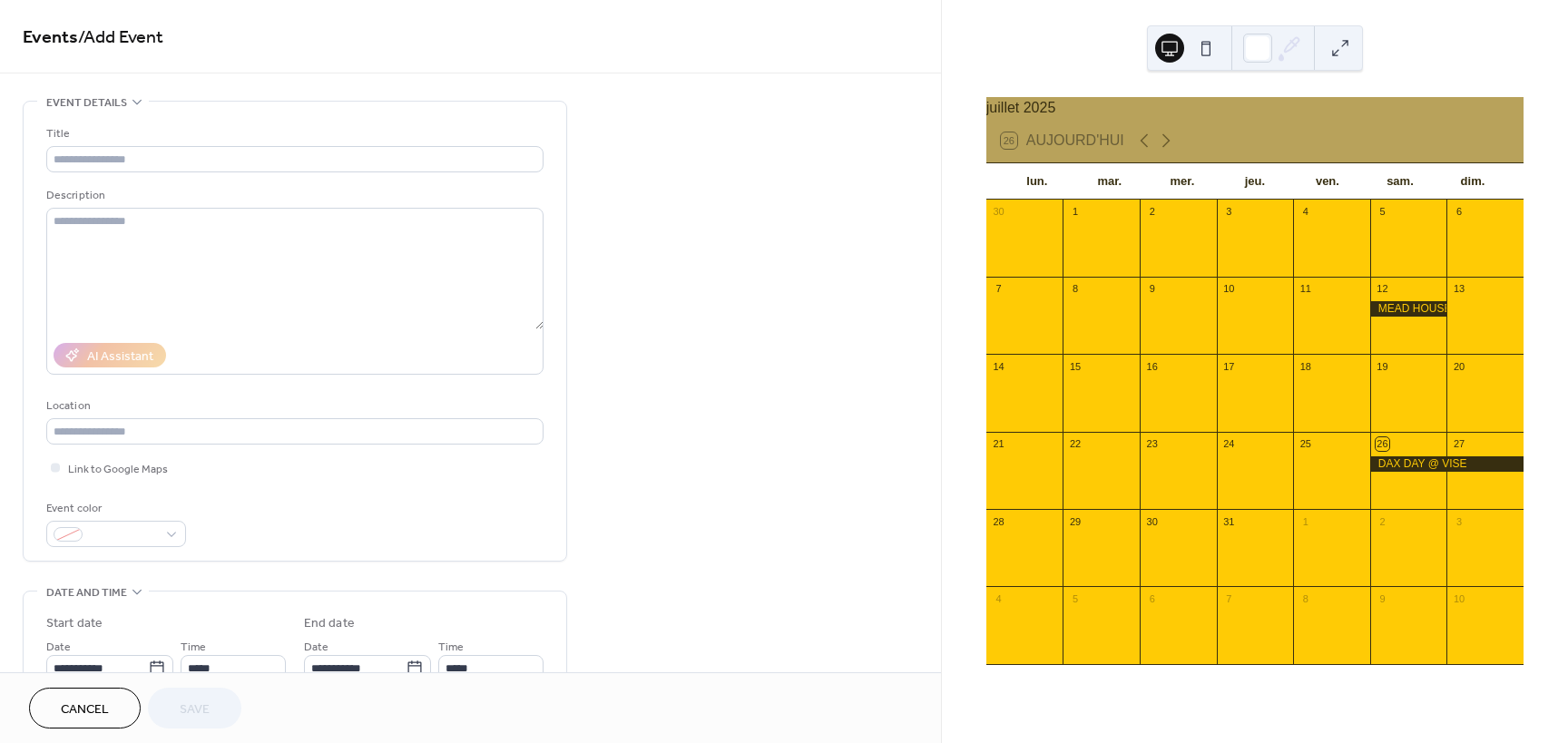 click at bounding box center [1446, 464] 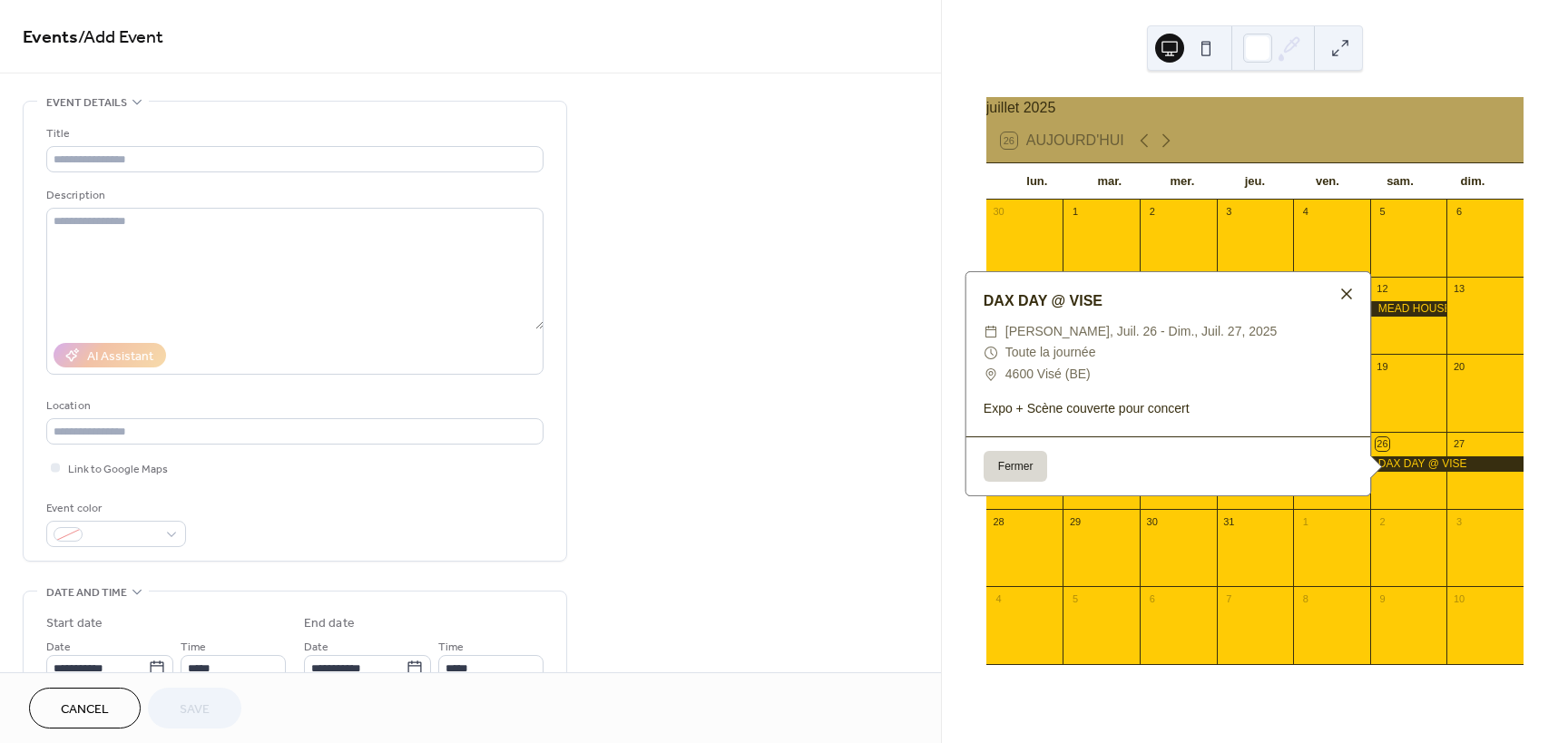 click at bounding box center (1347, 294) 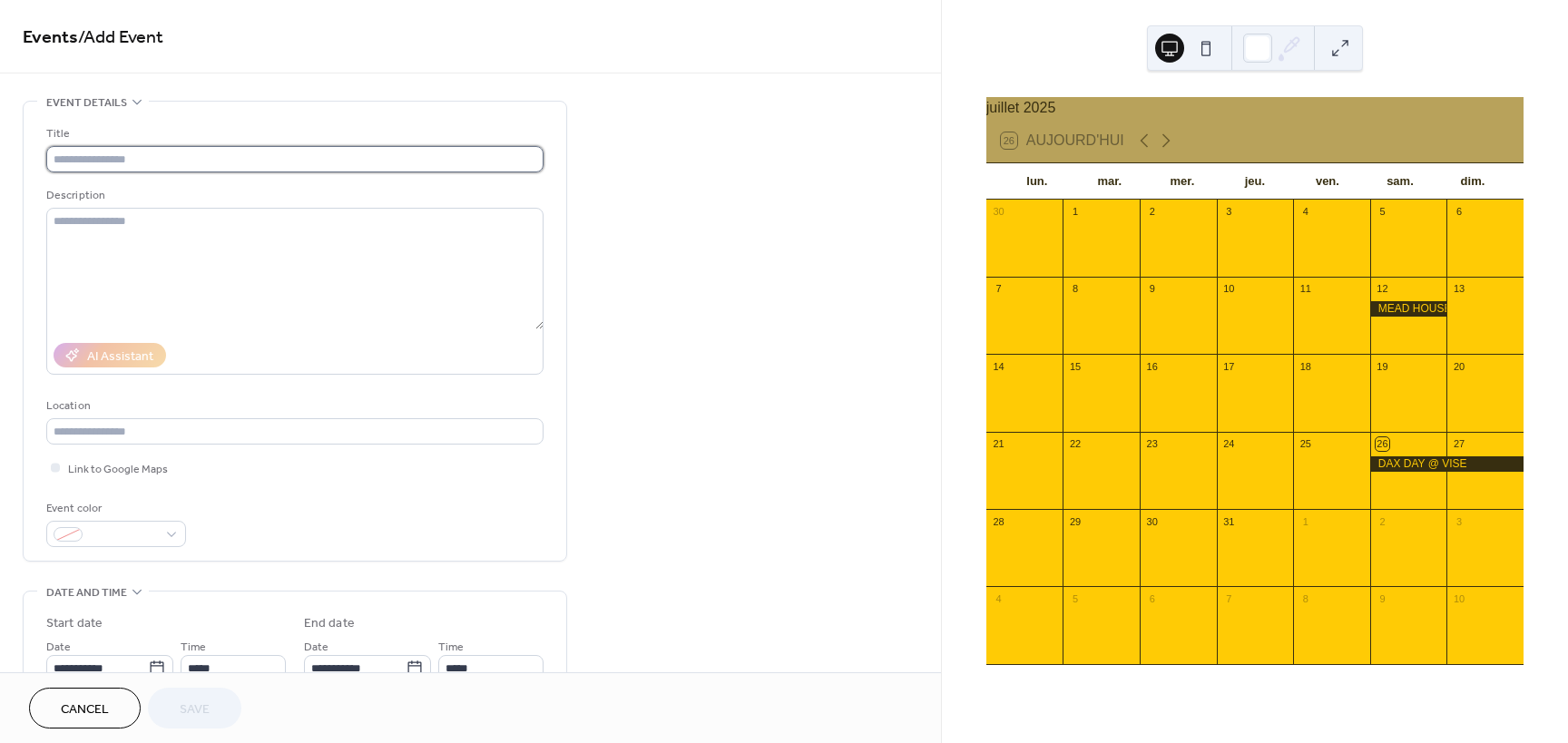 click at bounding box center (295, 159) 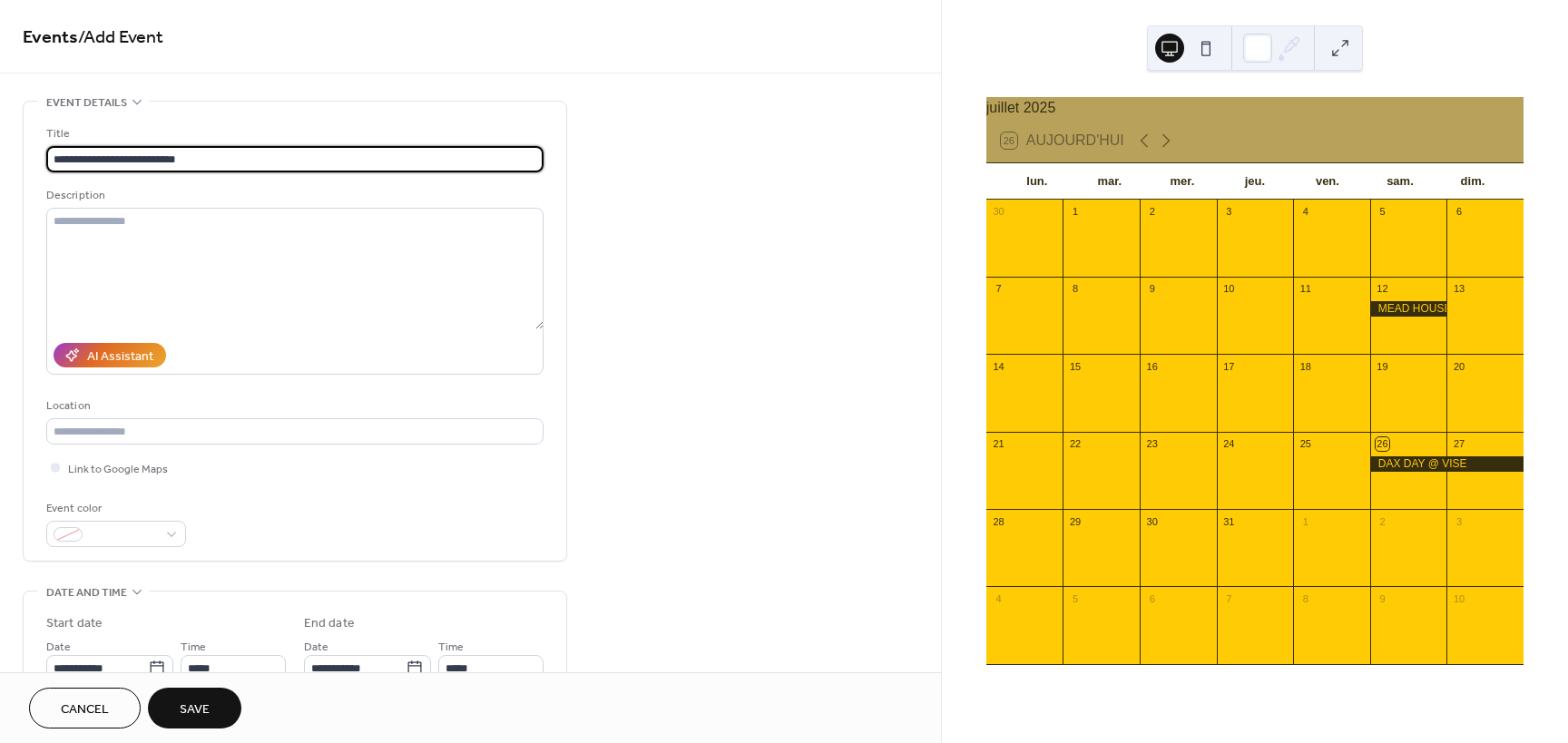 click on "**********" at bounding box center [295, 159] 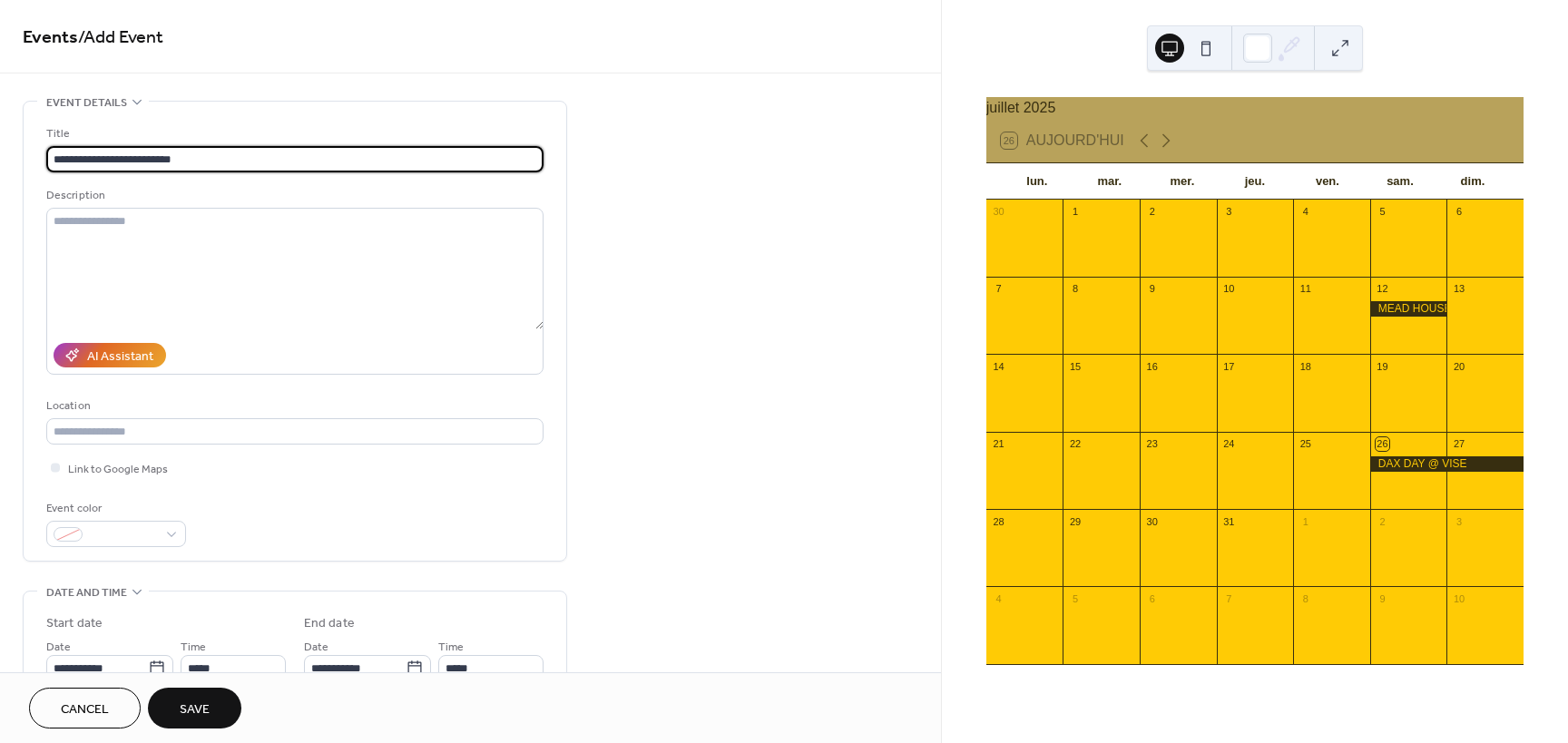 click on "**********" at bounding box center (295, 159) 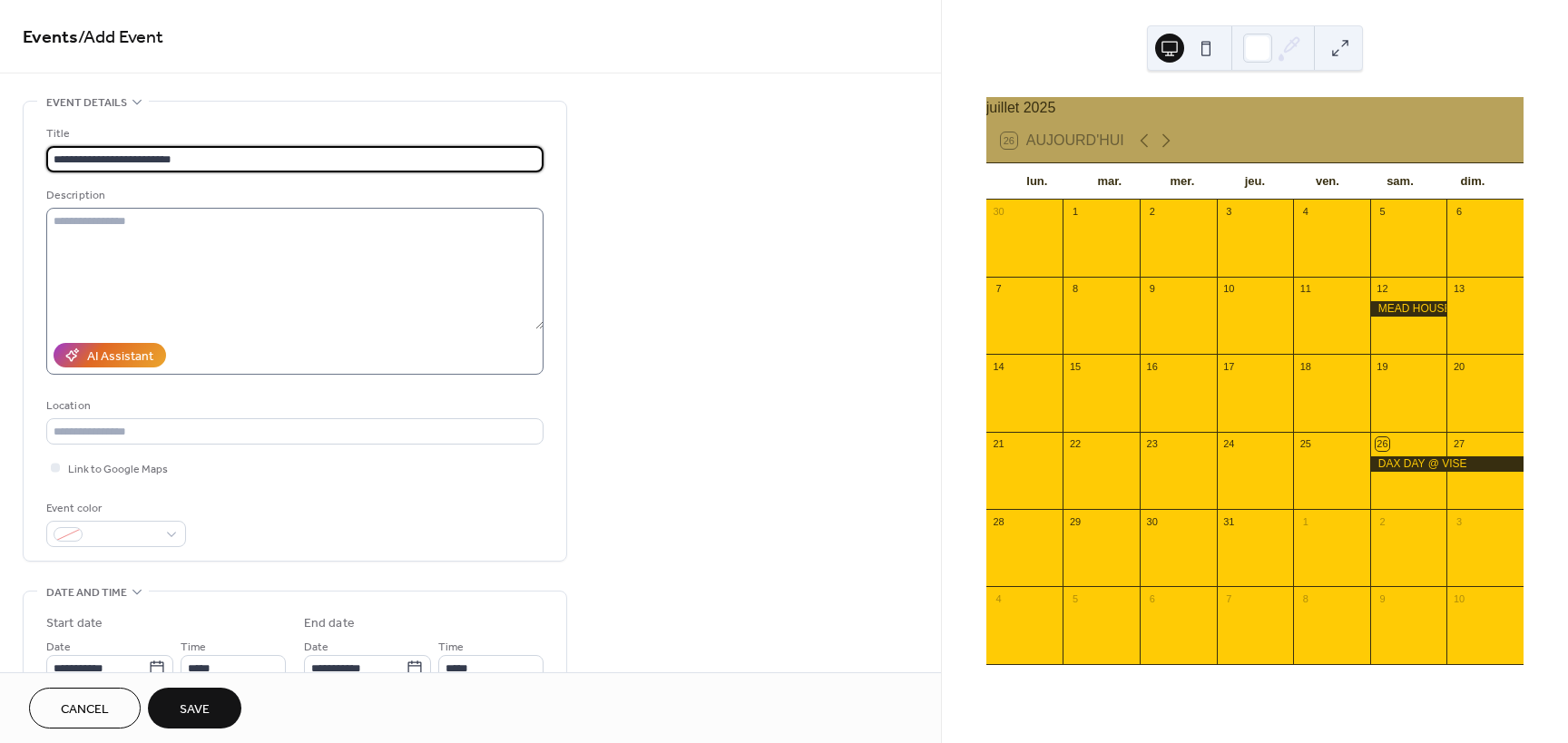 type on "**********" 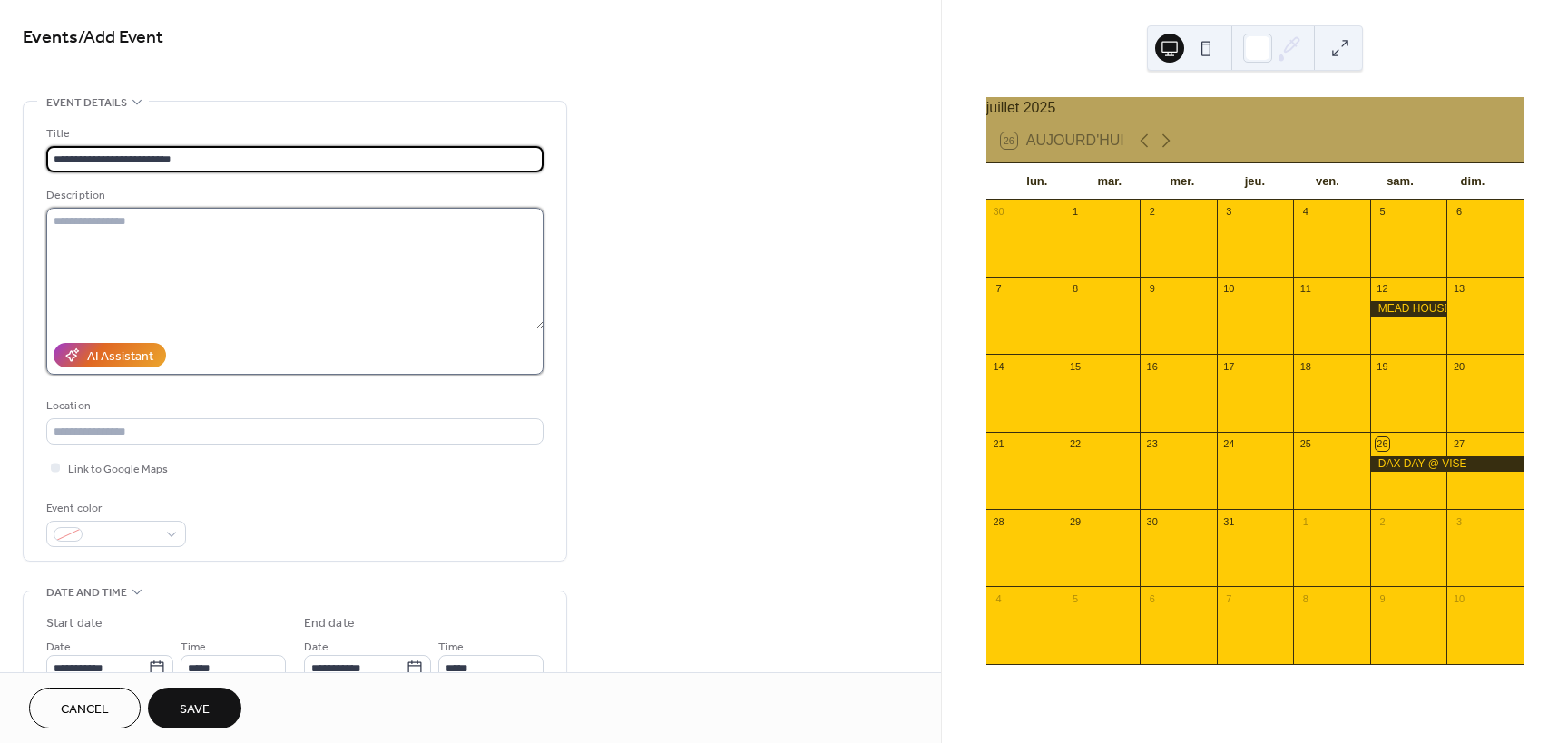 click at bounding box center [295, 269] 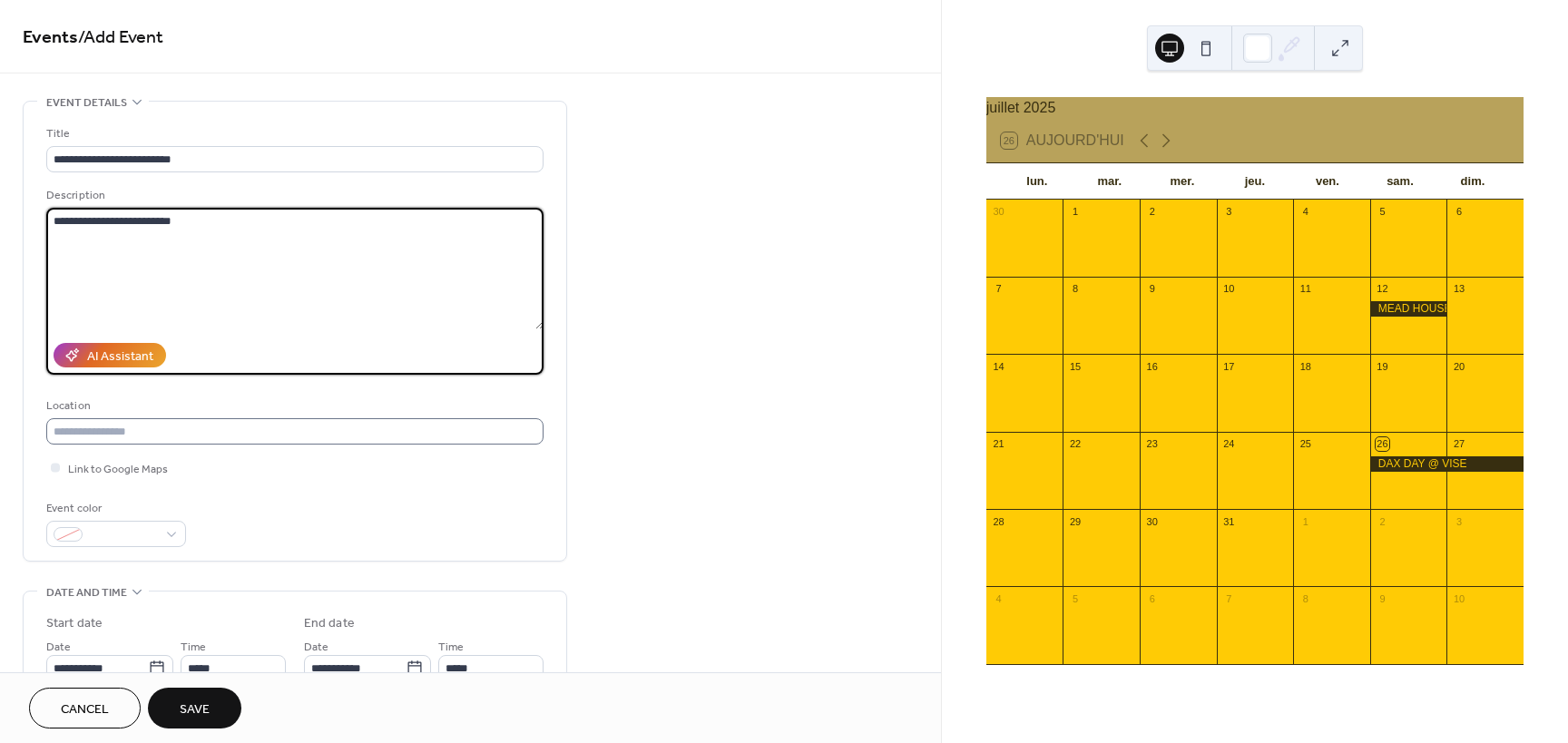 type on "**********" 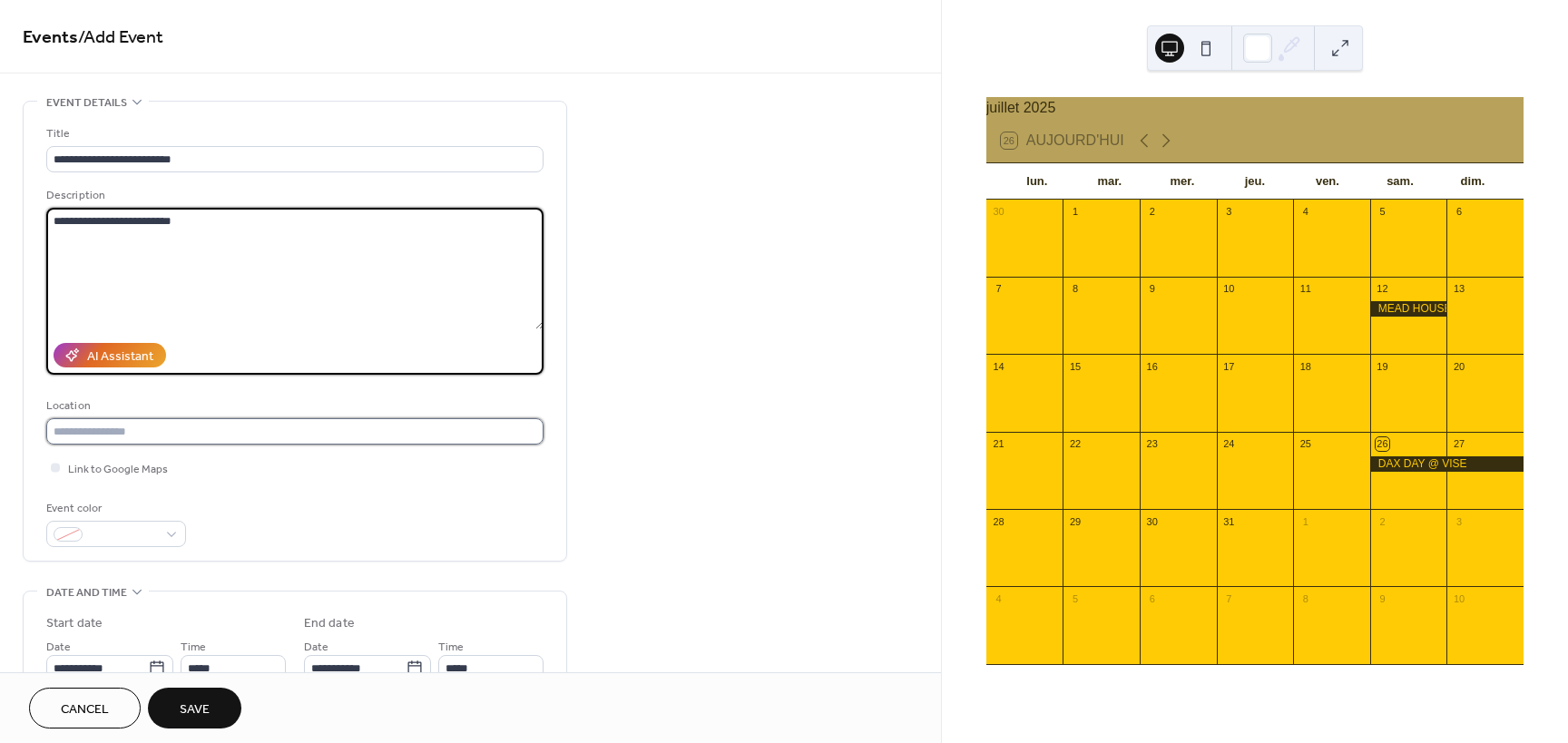 click at bounding box center (295, 431) 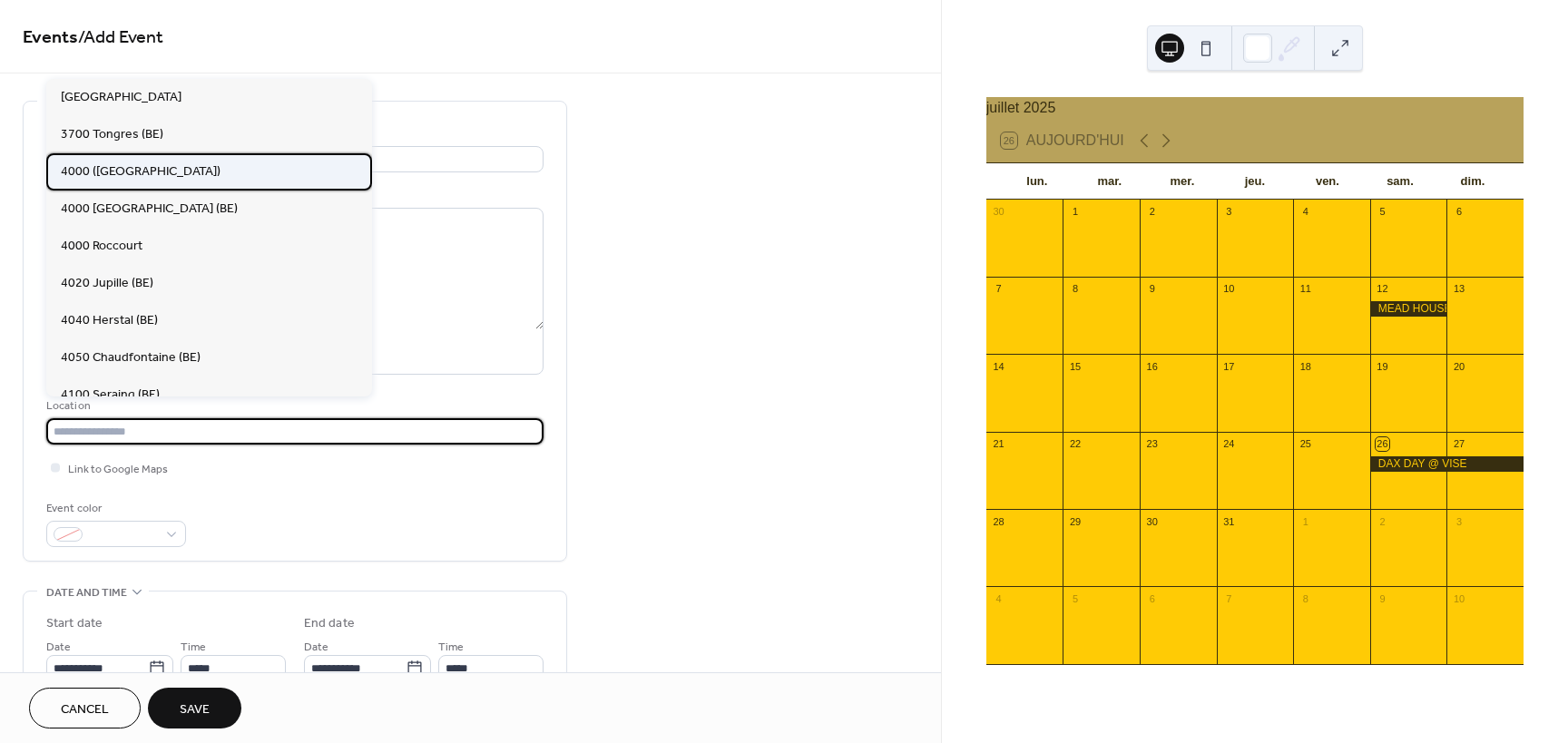 click on "4000 (Liège)" at bounding box center (141, 171) 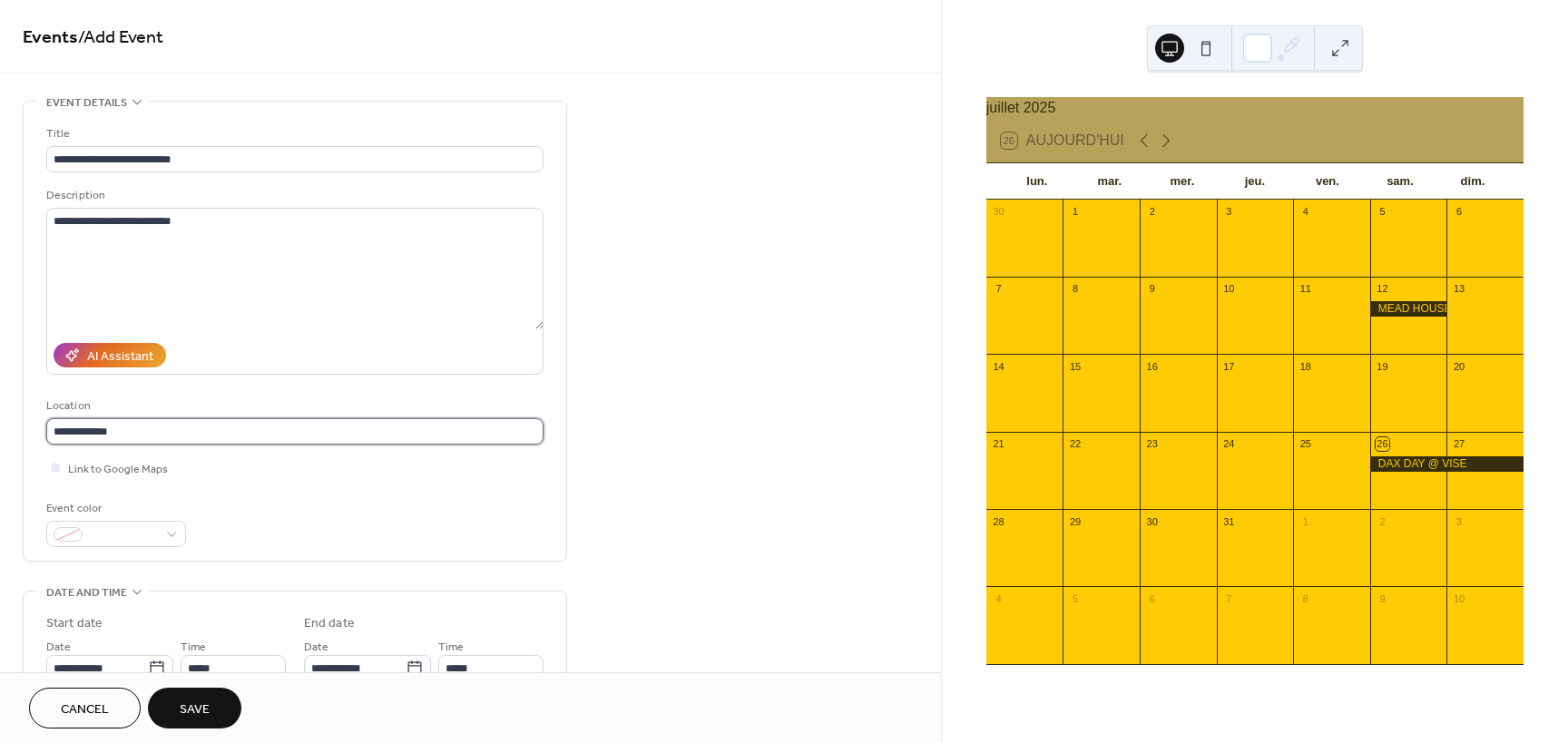 click on "**********" at bounding box center (295, 431) 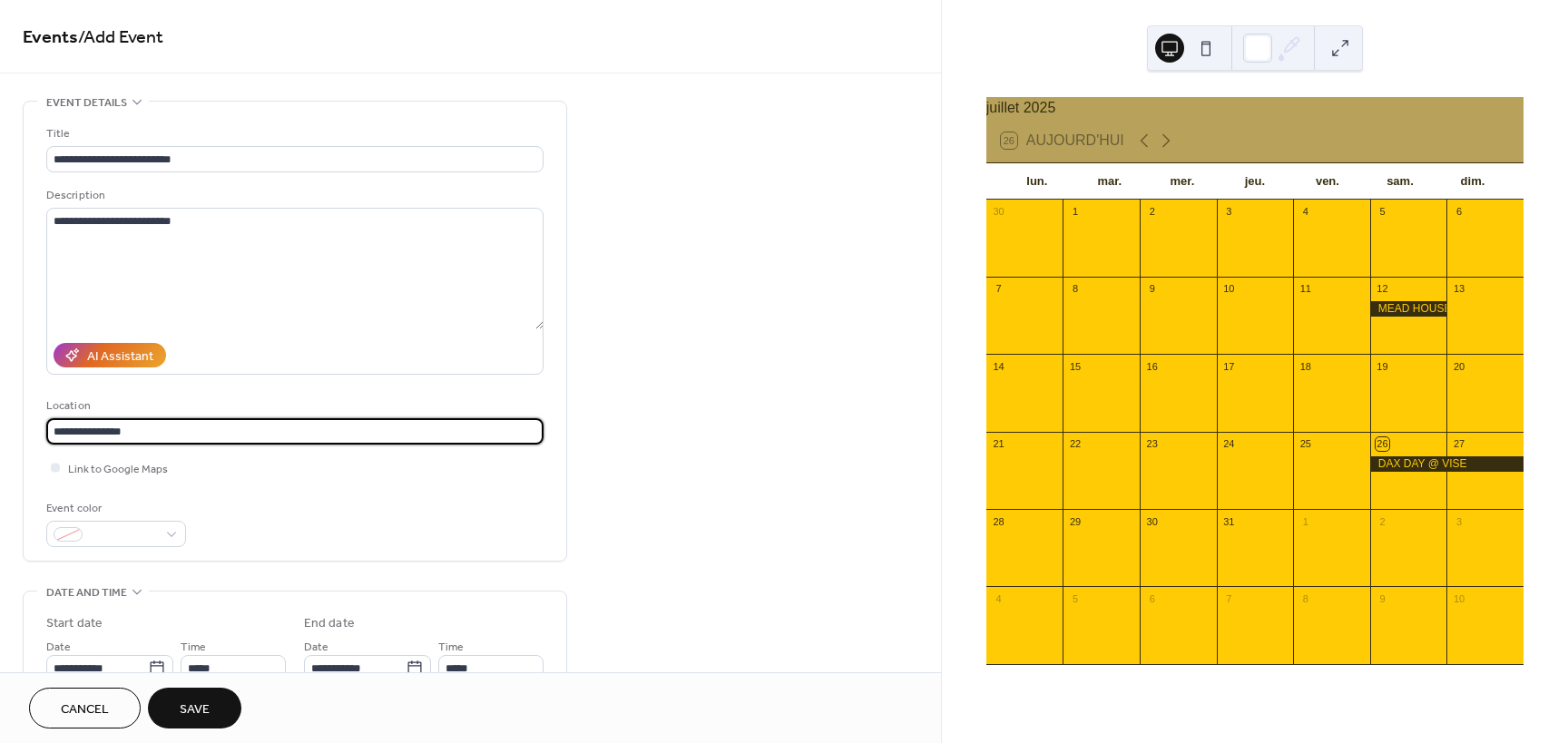 scroll, scrollTop: 181, scrollLeft: 0, axis: vertical 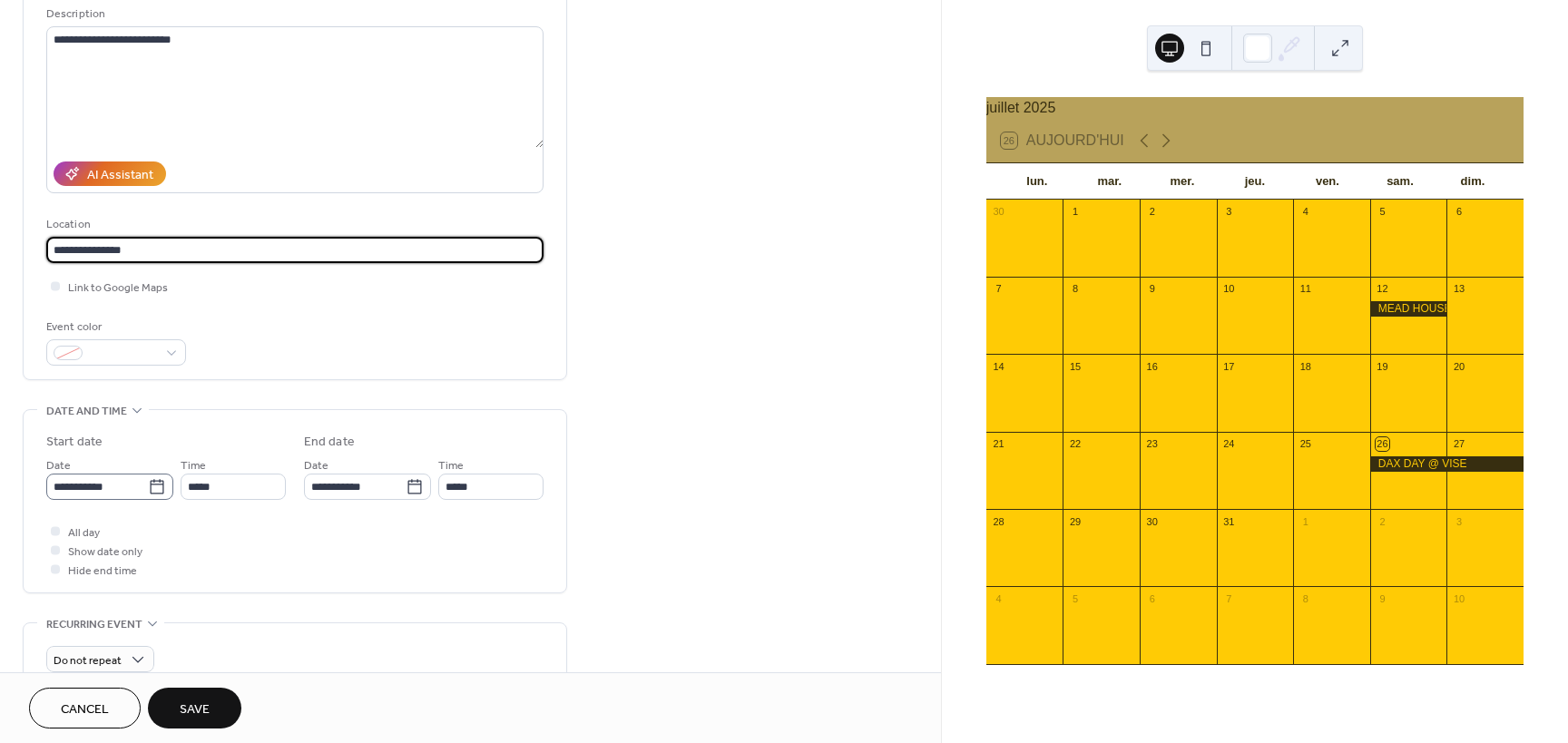 type on "**********" 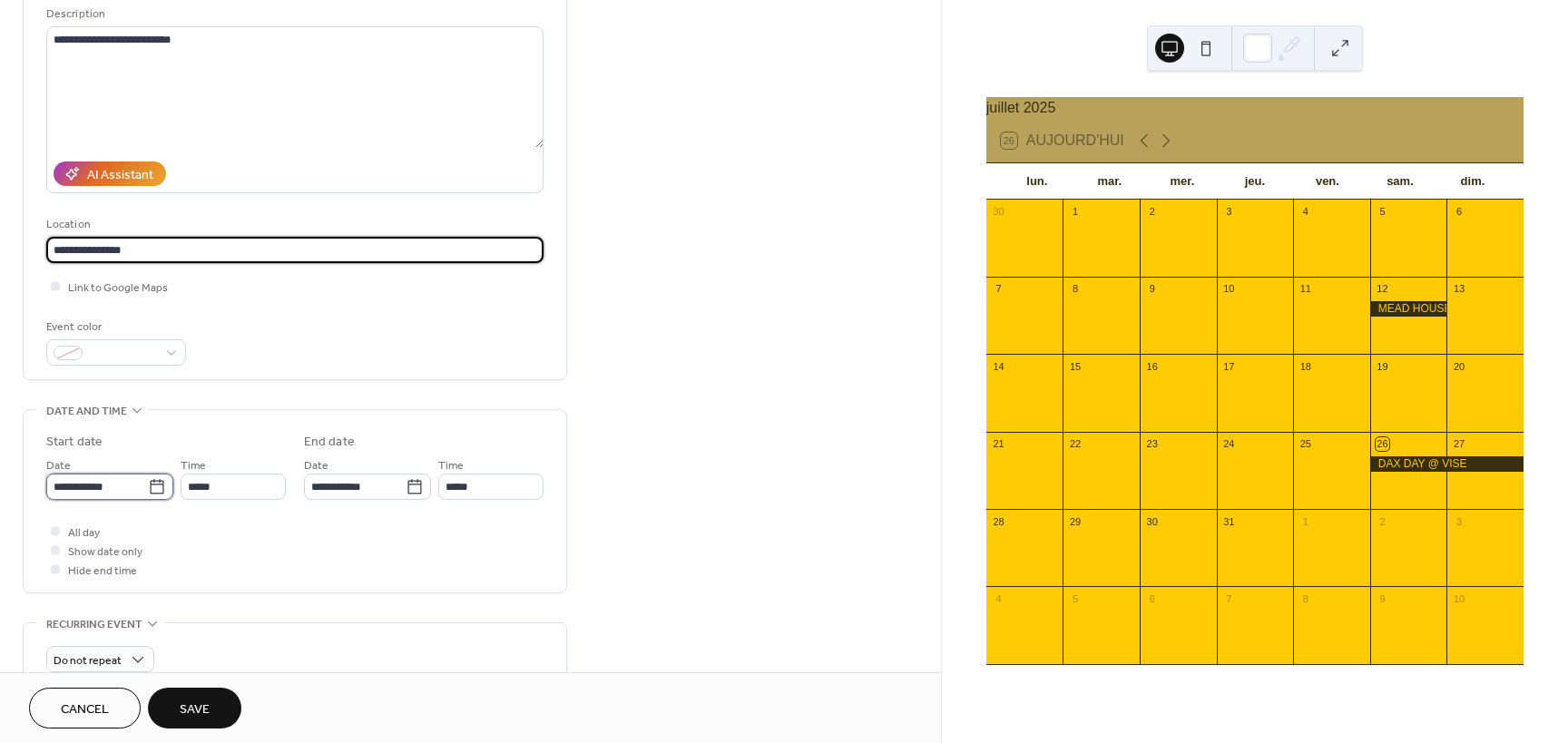 click on "**********" at bounding box center (97, 486) 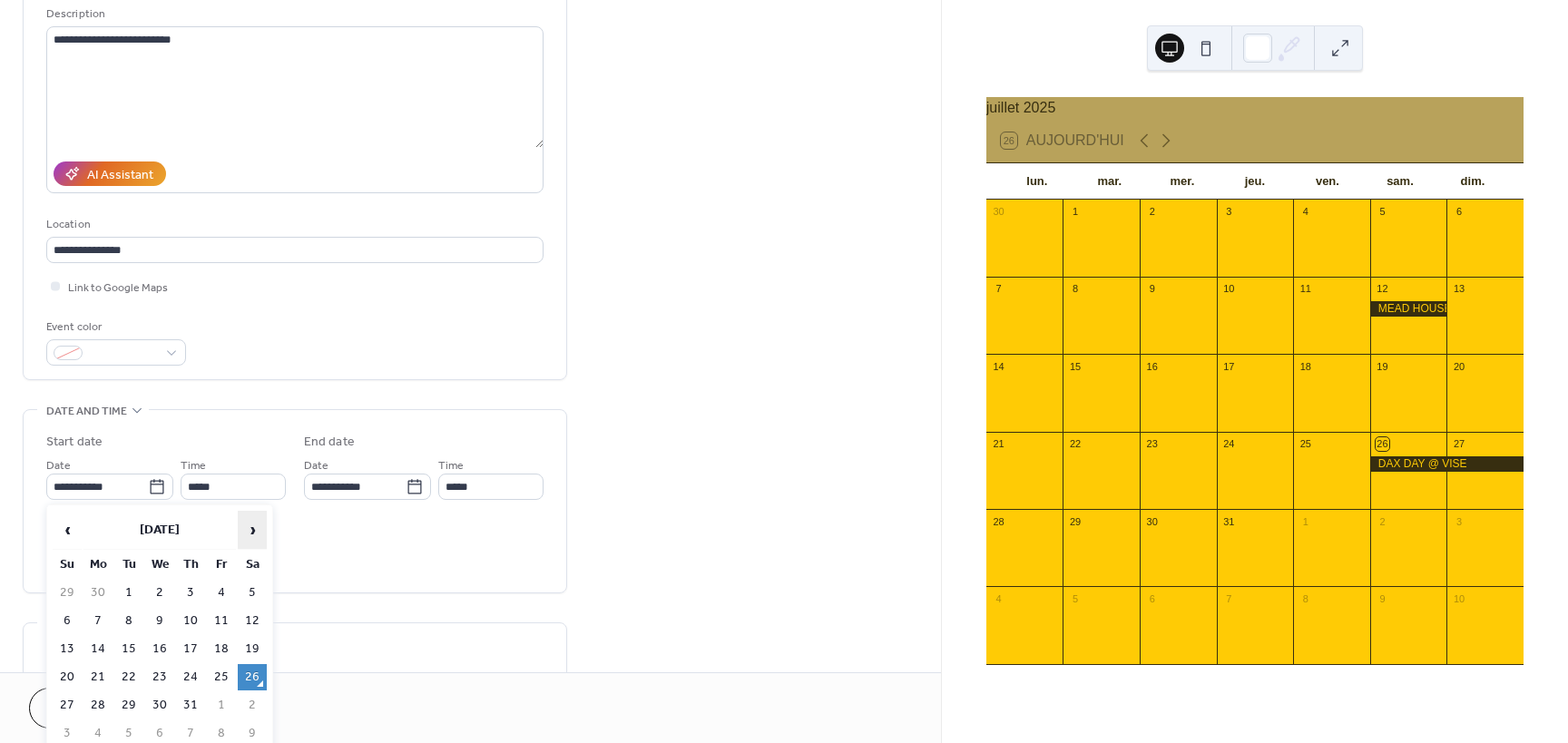 click on "›" at bounding box center [252, 530] 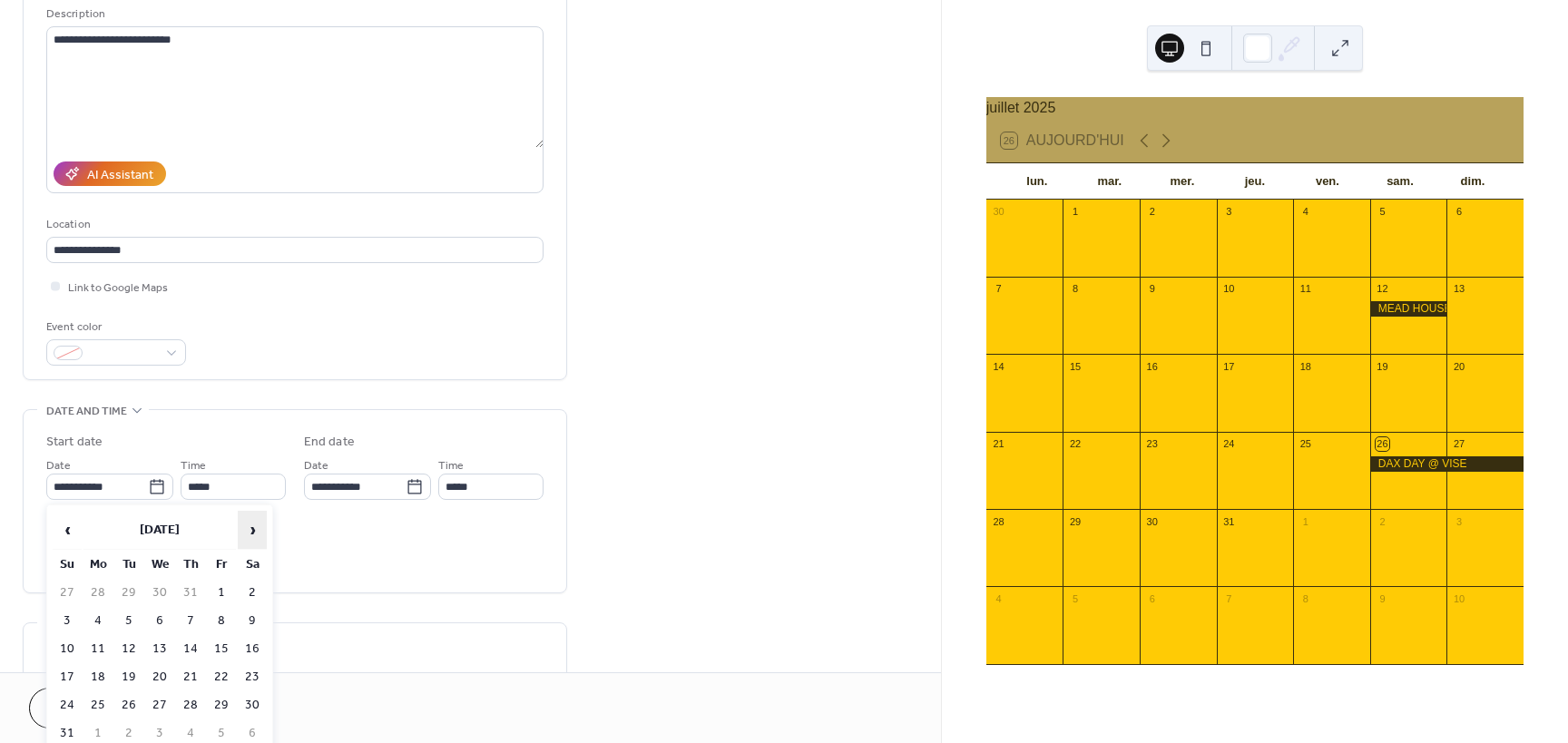 click on "›" at bounding box center [252, 530] 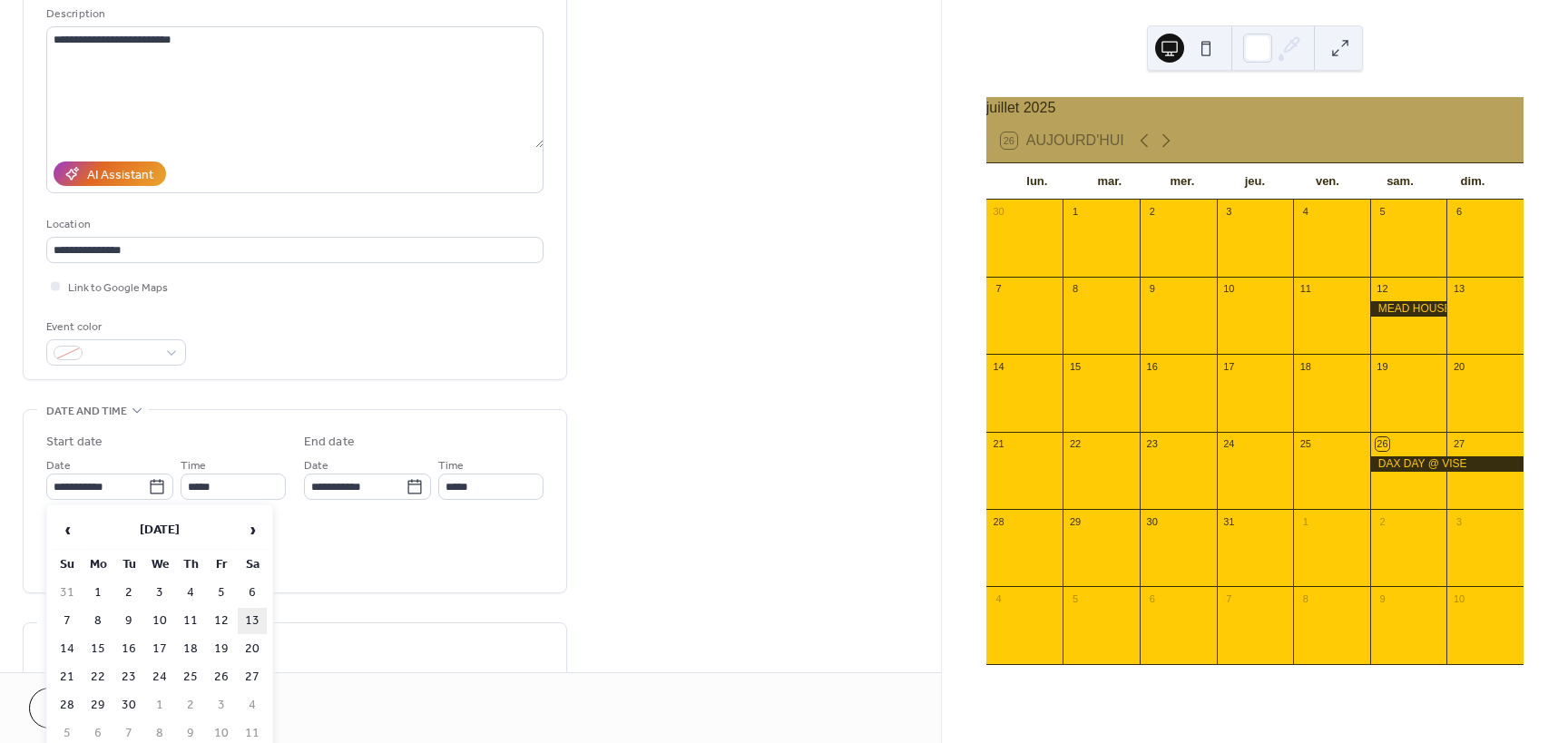 click on "13" at bounding box center [252, 621] 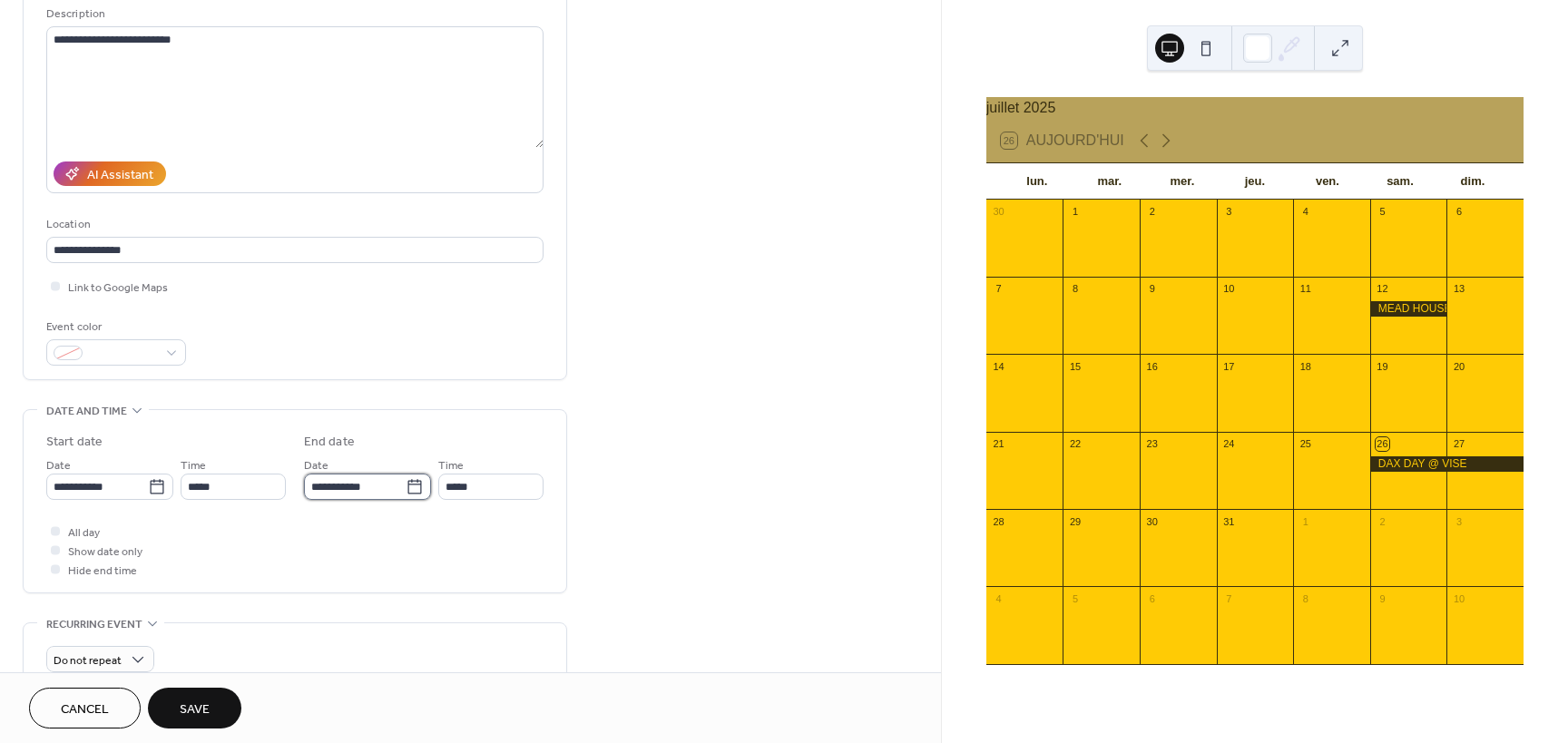 click on "**********" at bounding box center (355, 486) 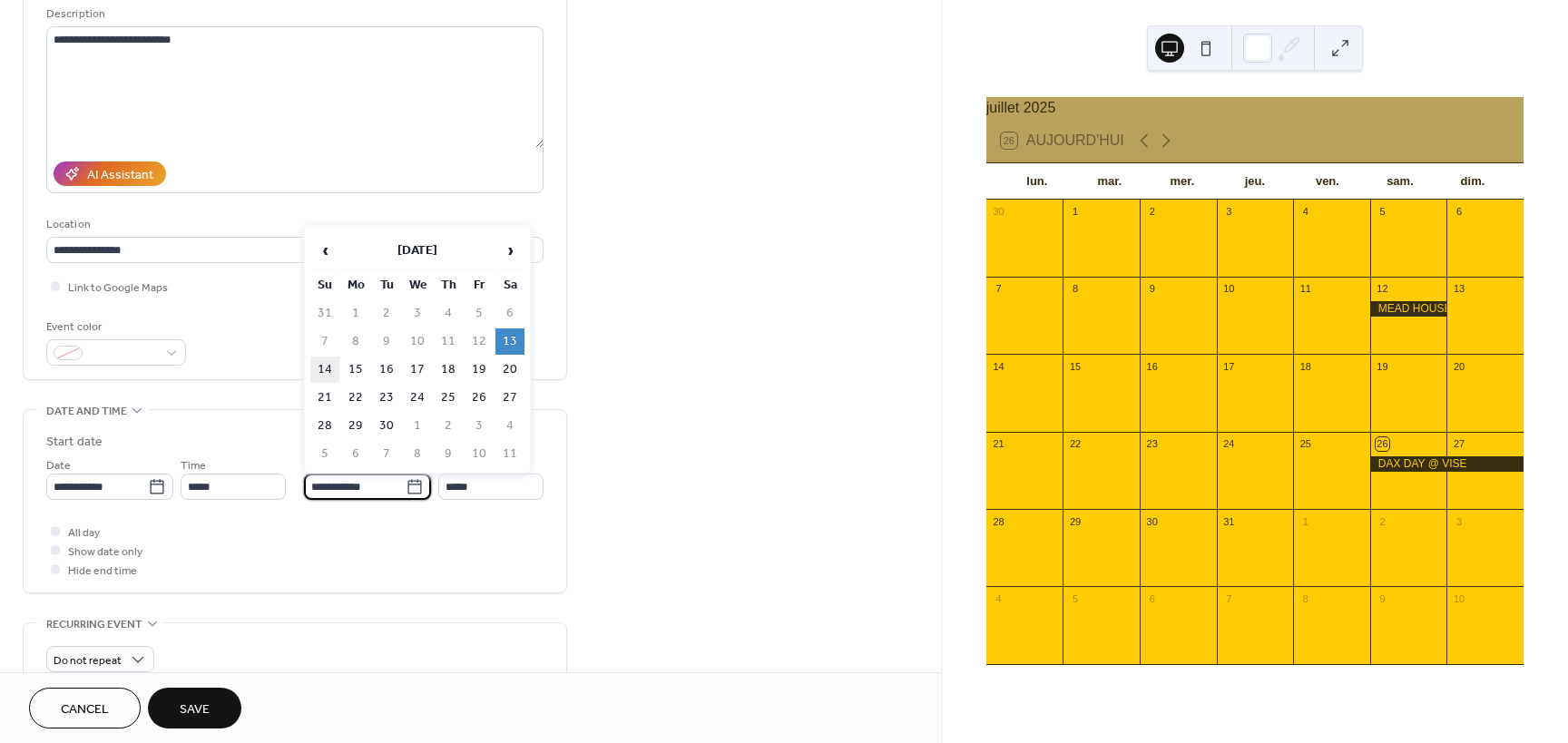 click on "14" at bounding box center (325, 369) 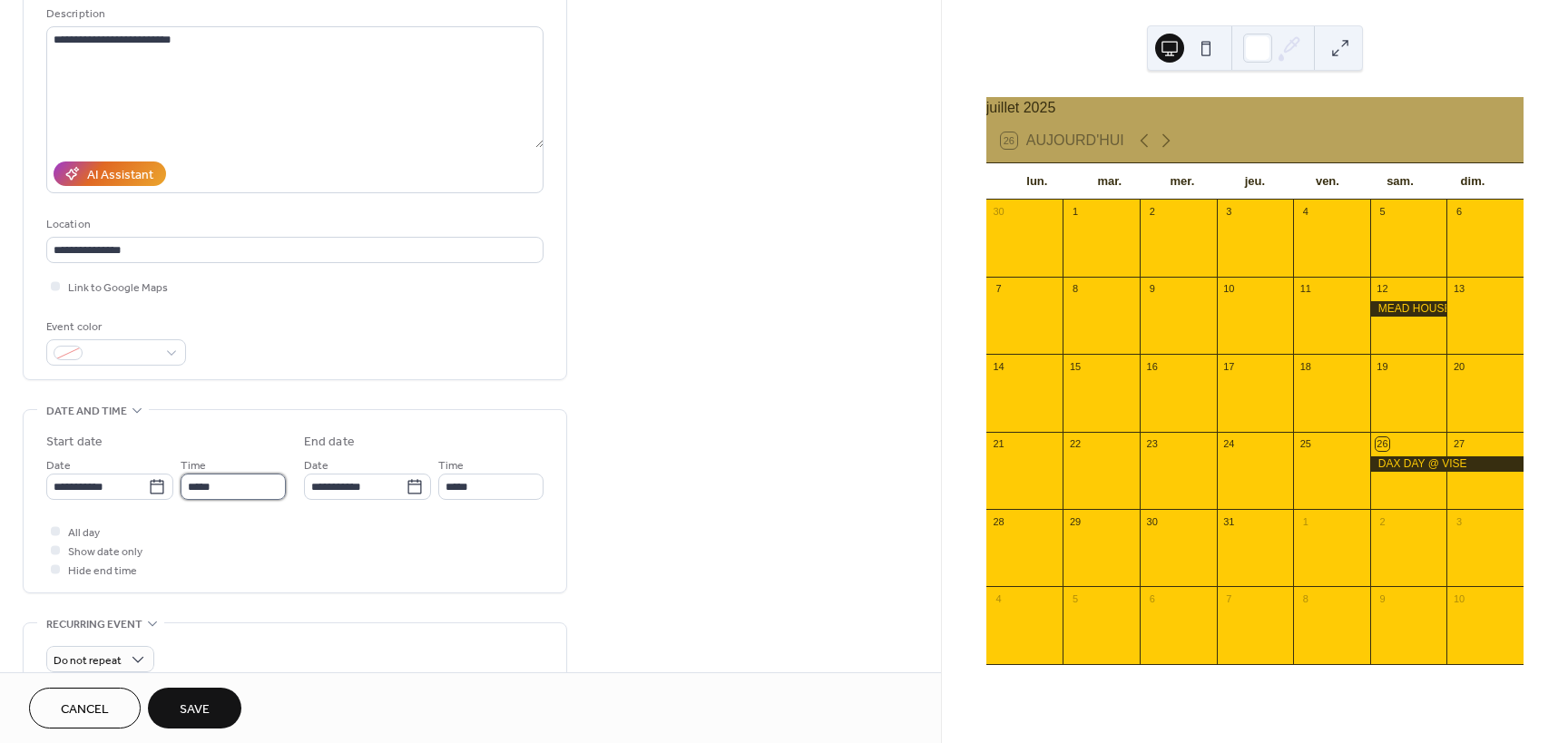 click on "*****" at bounding box center (233, 486) 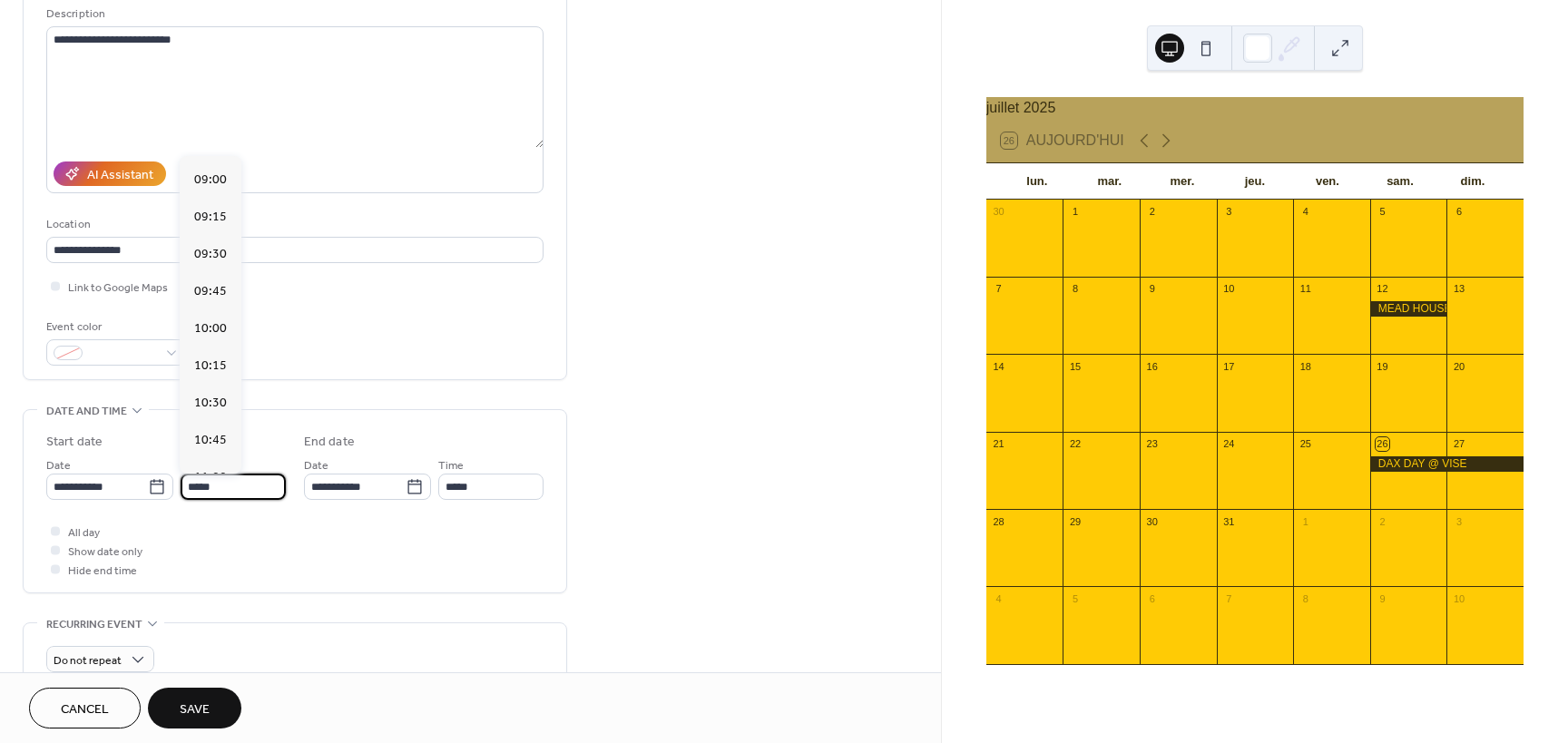 scroll, scrollTop: 1332, scrollLeft: 0, axis: vertical 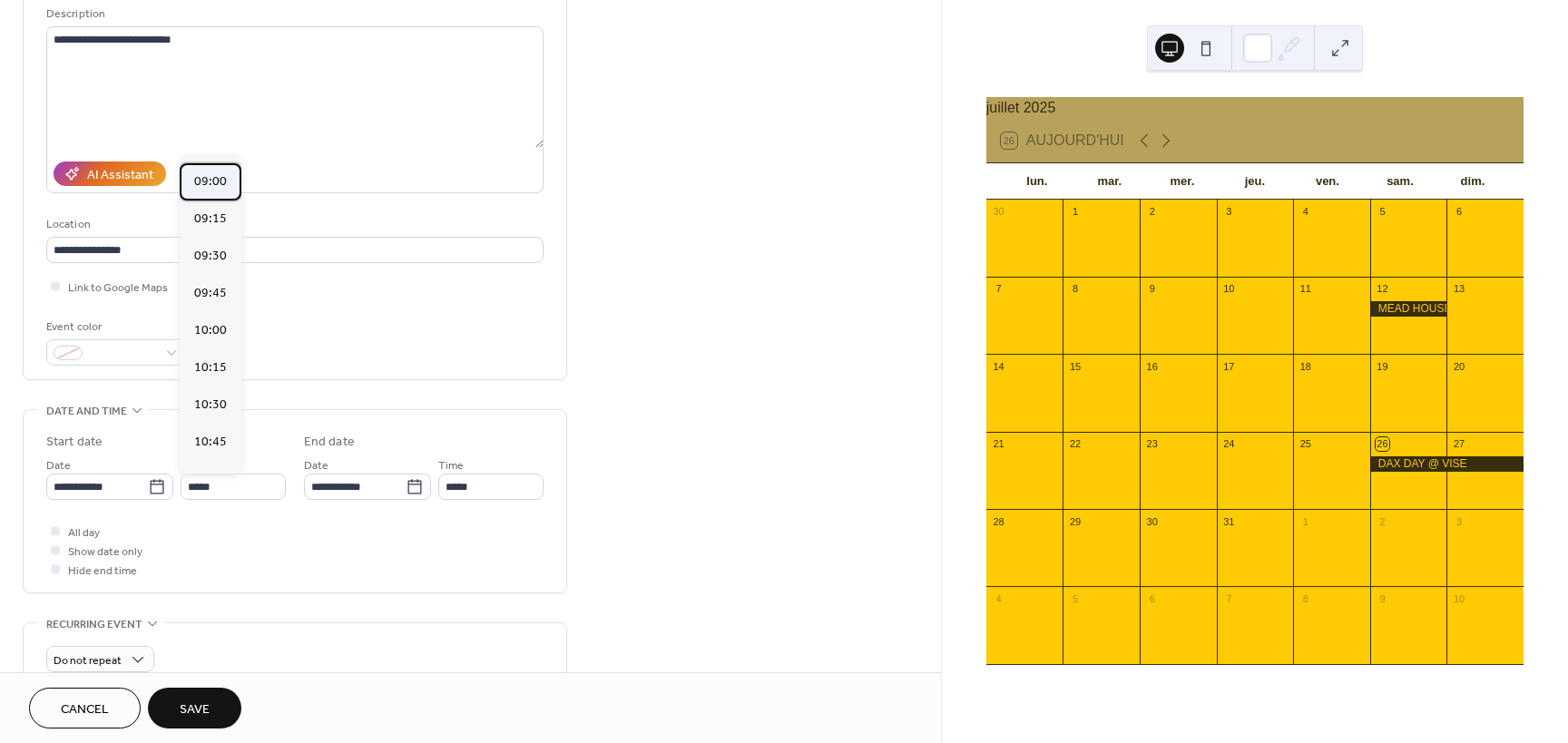 click on "09:00" at bounding box center (211, 181) 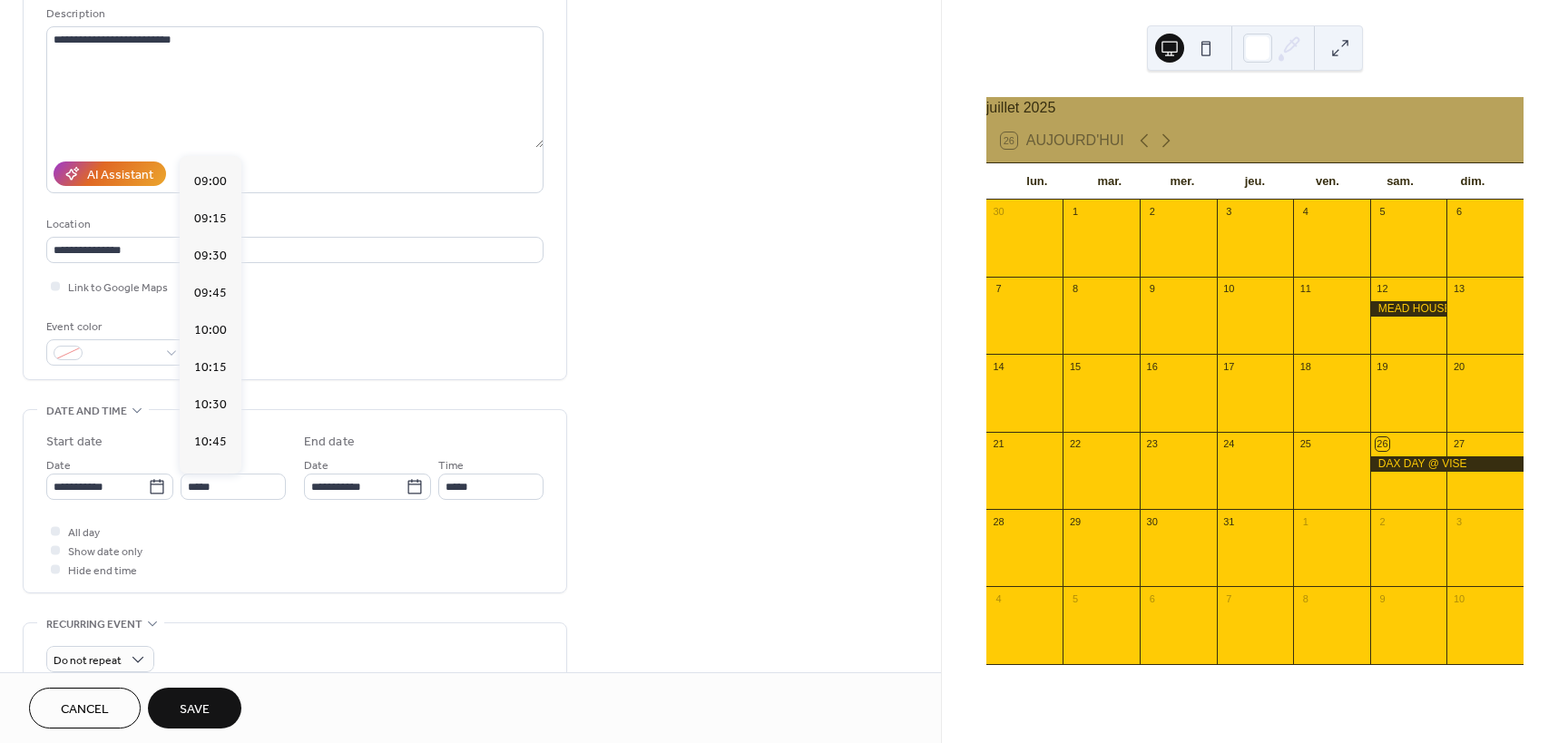 type on "*****" 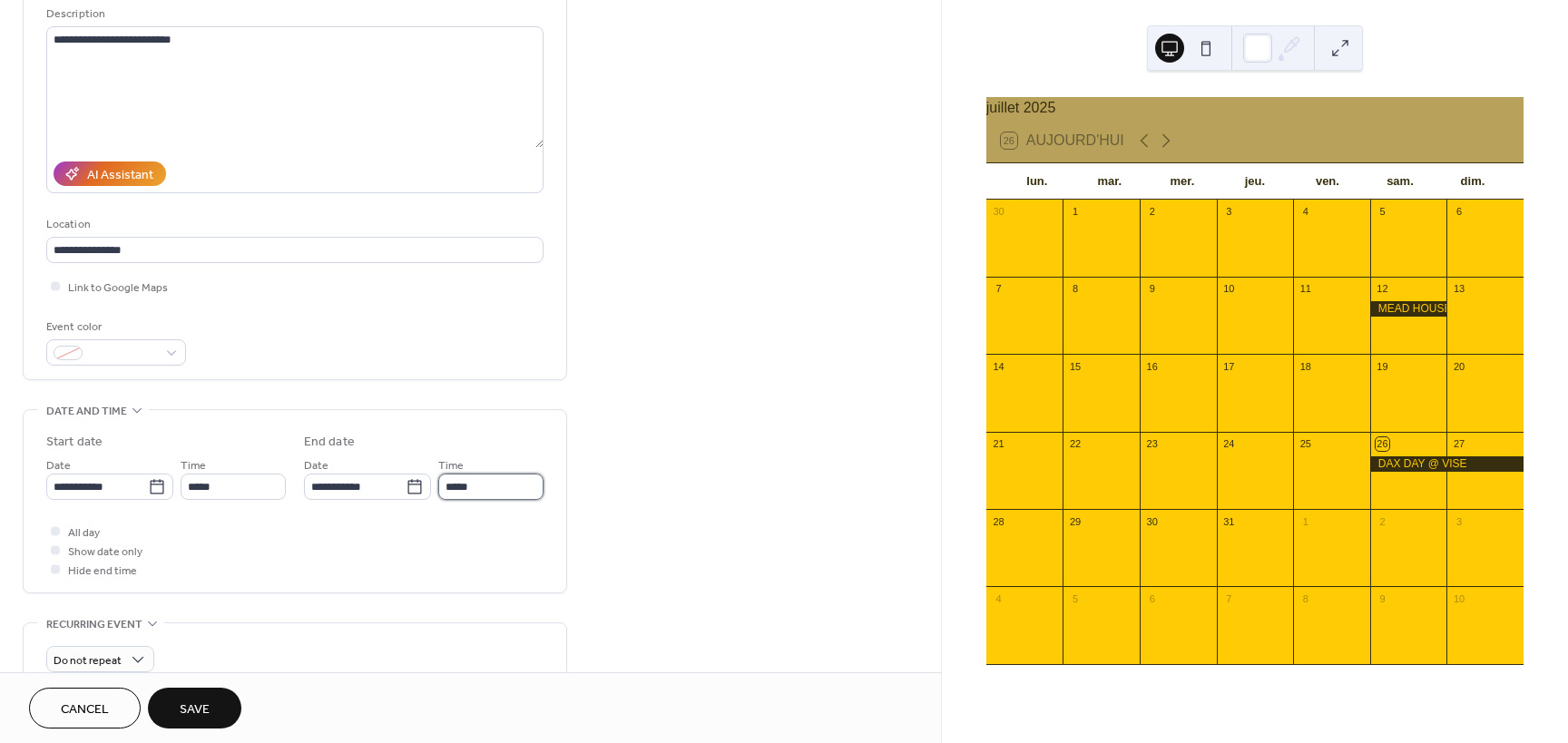 click on "*****" at bounding box center (491, 486) 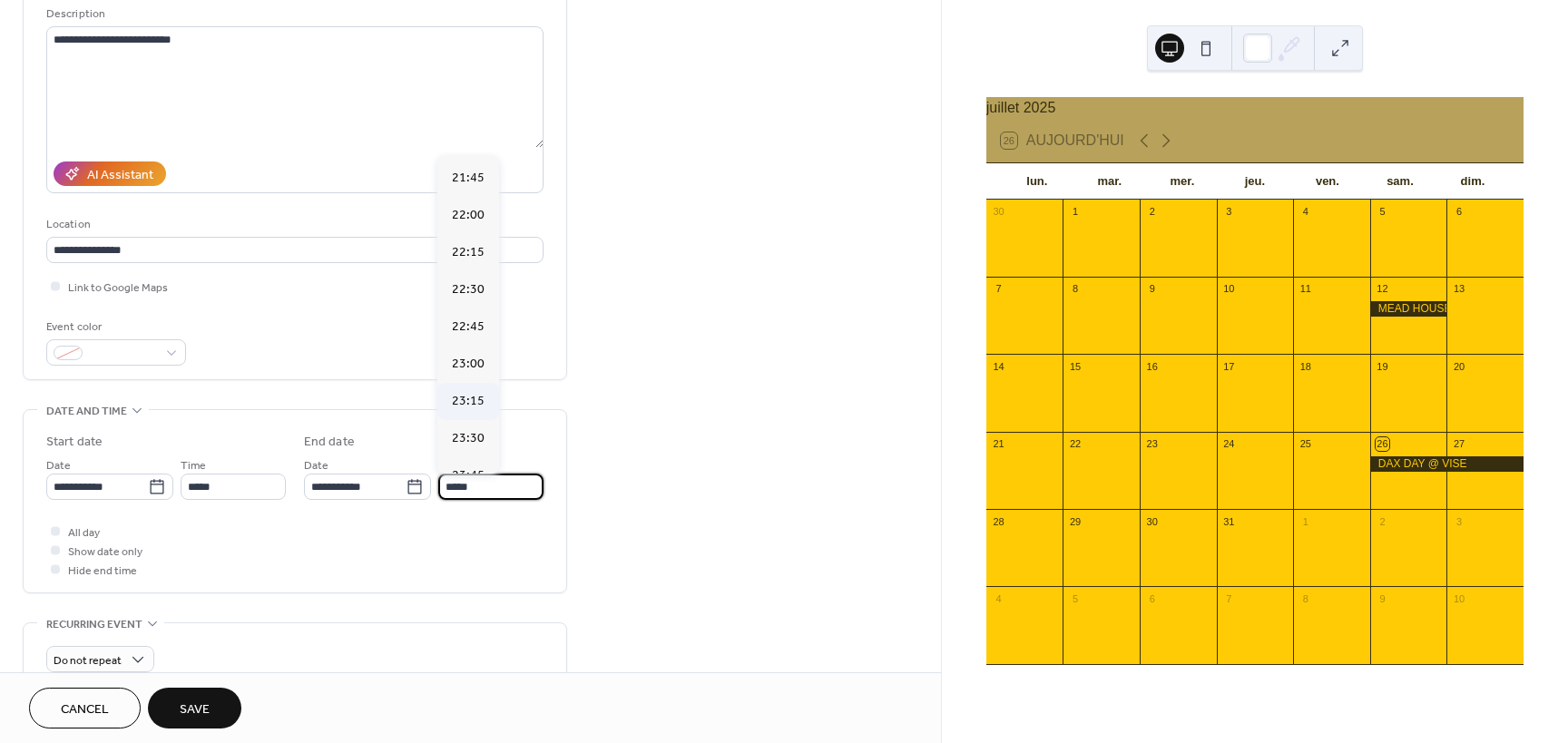 scroll, scrollTop: 3253, scrollLeft: 0, axis: vertical 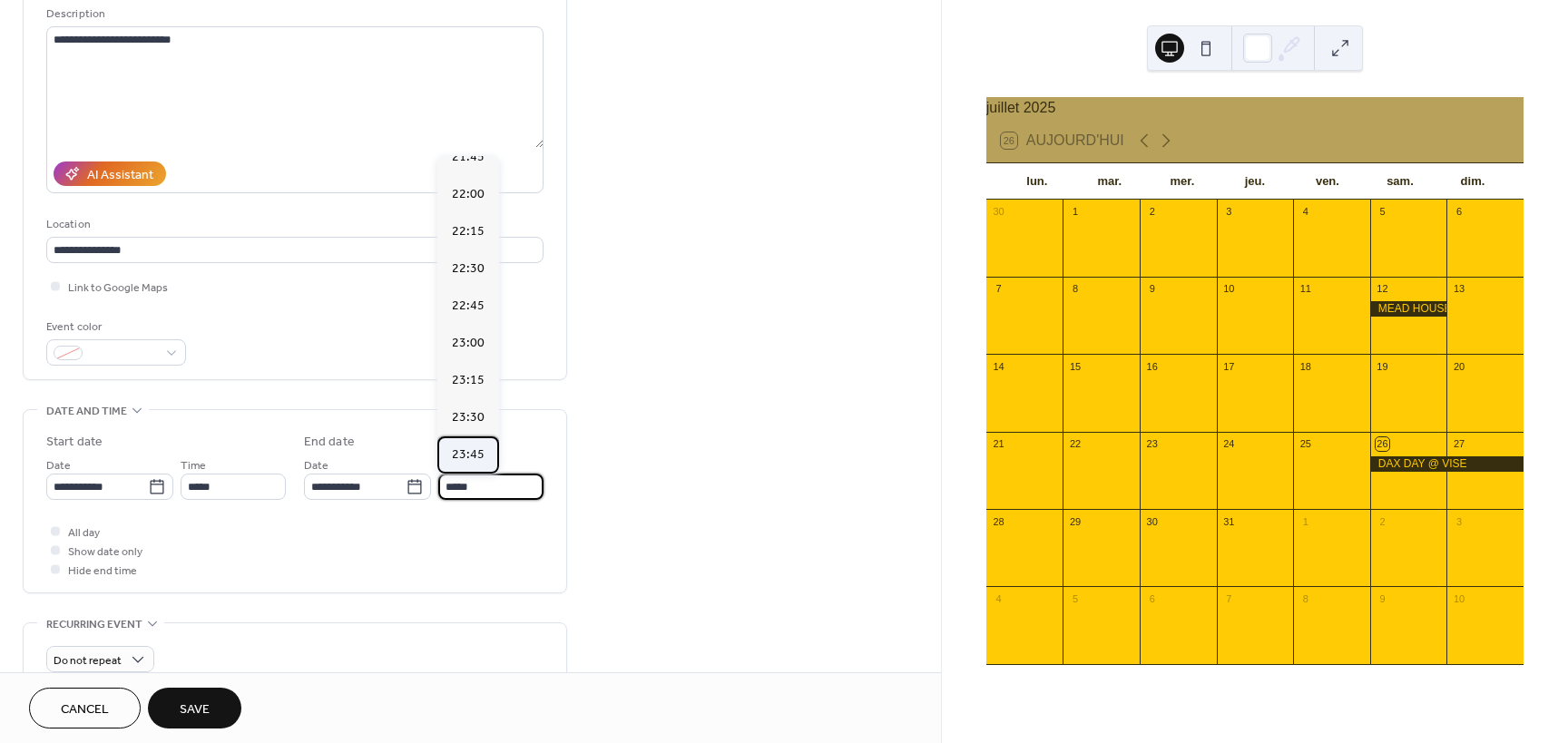 click on "23:45" at bounding box center [468, 455] 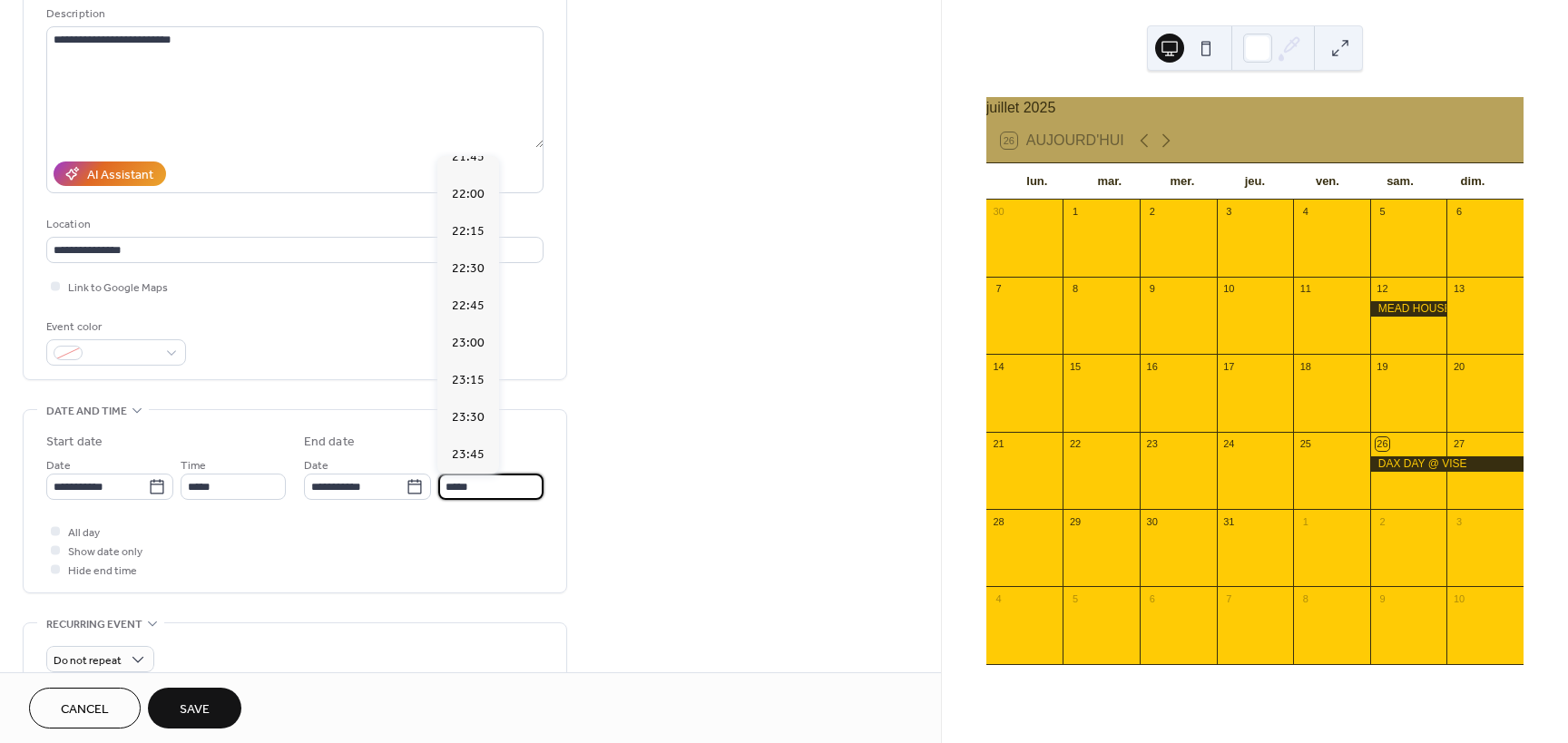 type on "*****" 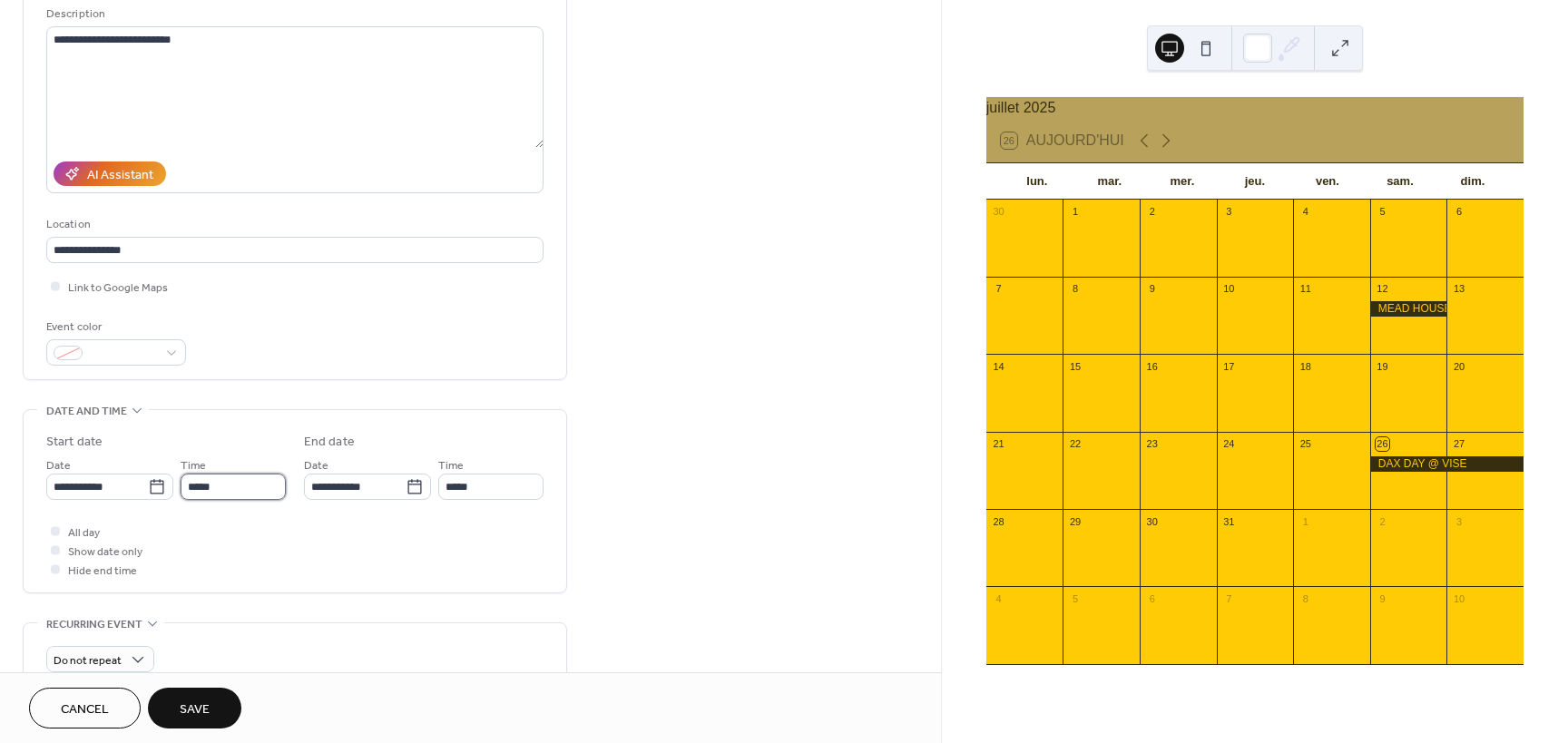 click on "*****" at bounding box center (233, 486) 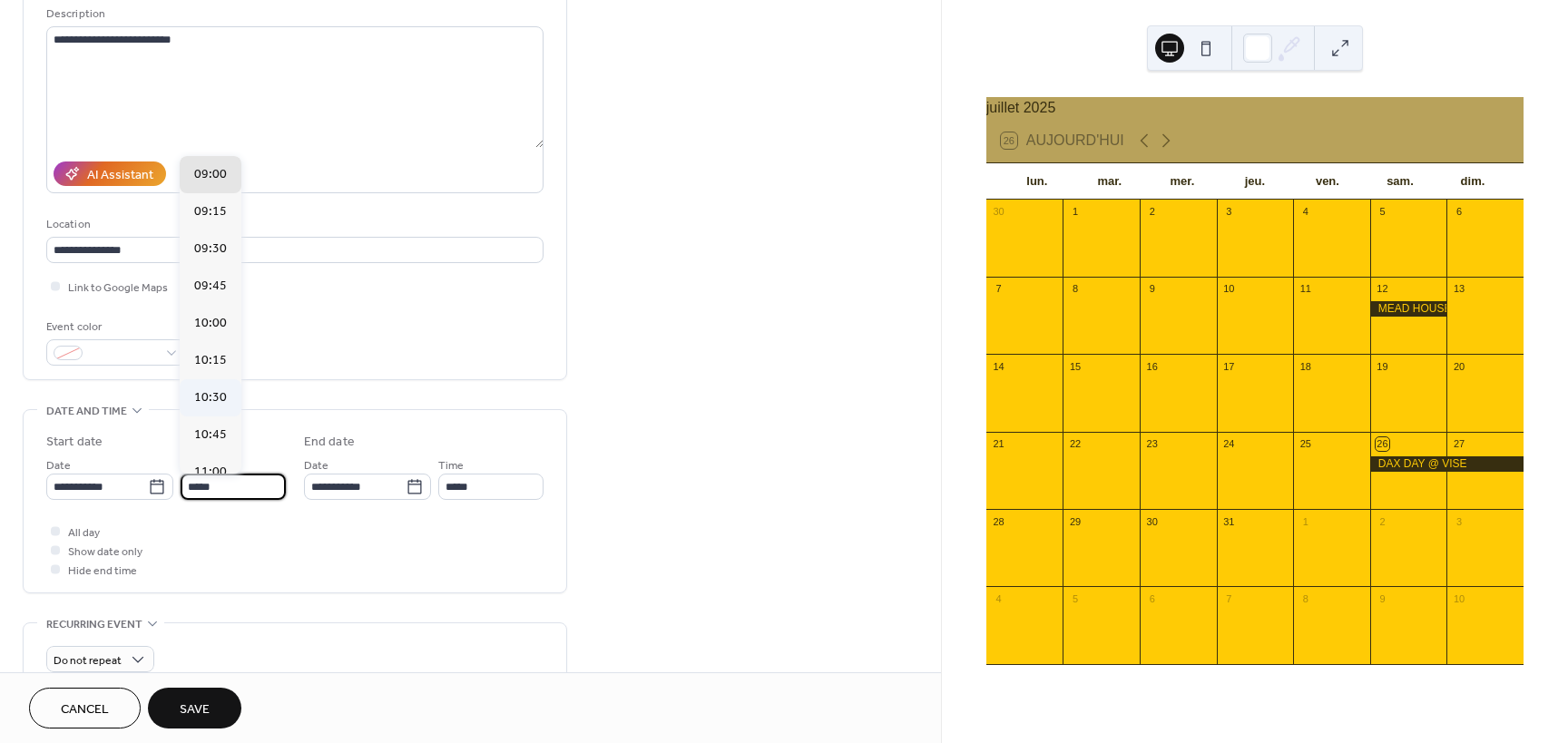 scroll, scrollTop: 885, scrollLeft: 0, axis: vertical 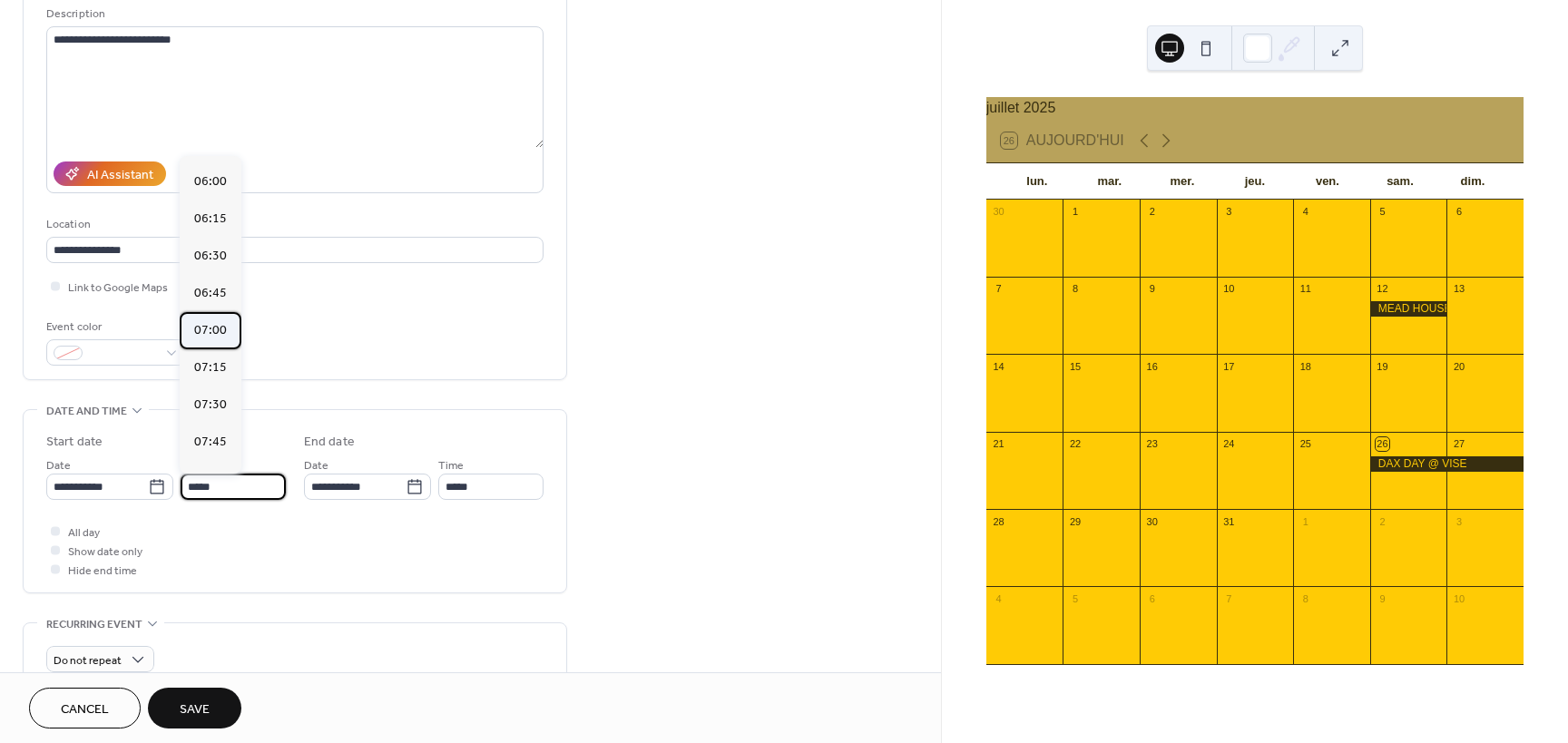 click on "07:00" at bounding box center (211, 330) 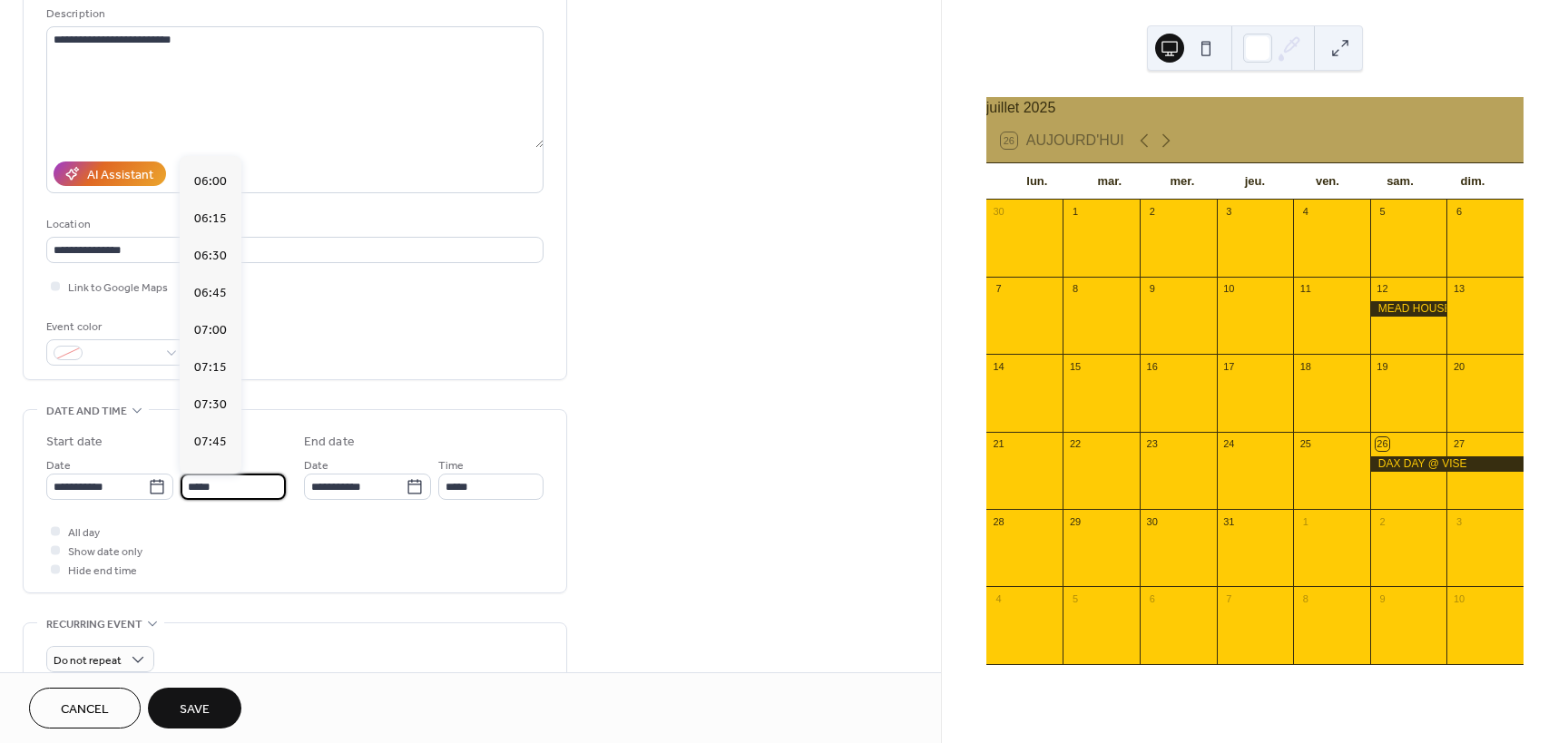 type on "*****" 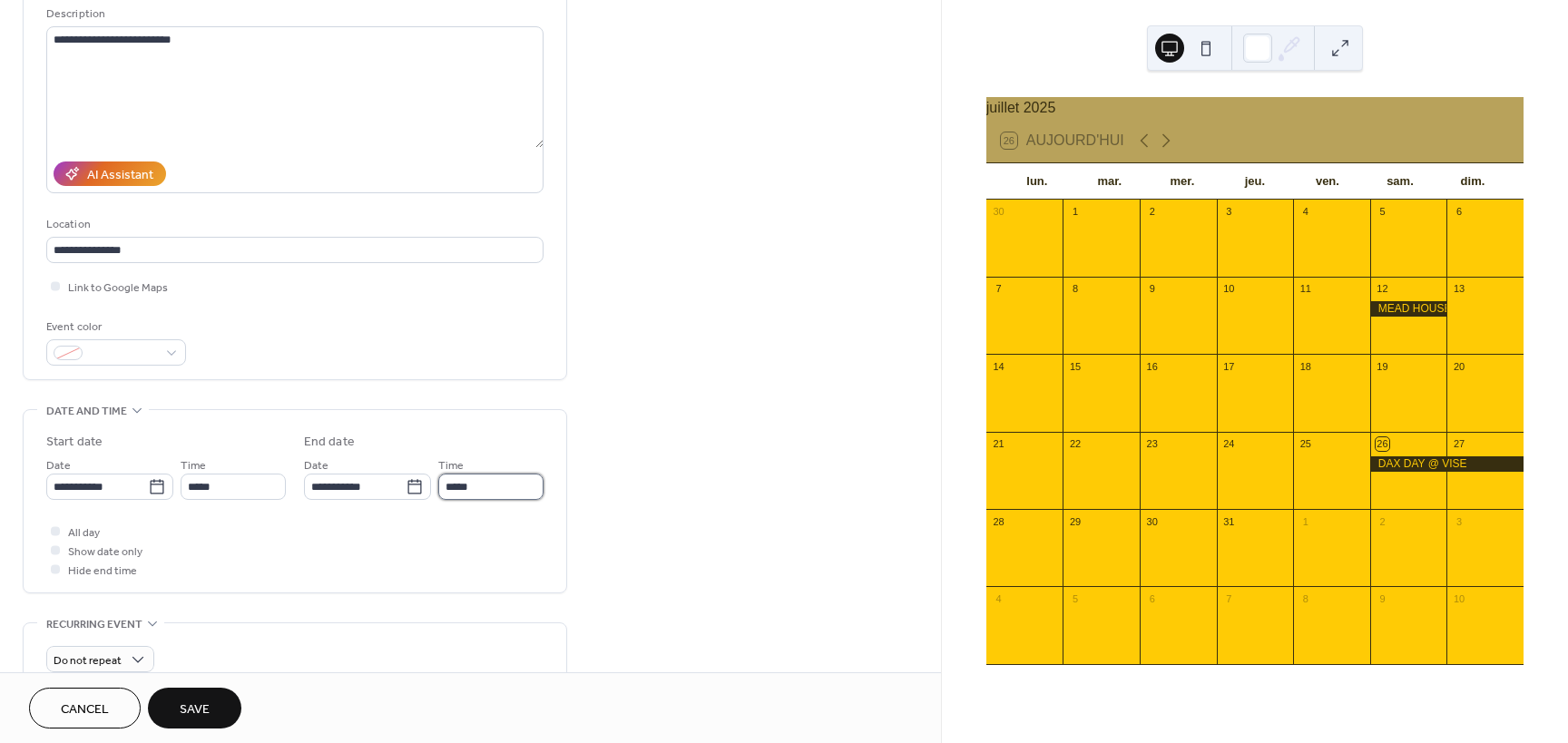 click on "*****" at bounding box center (491, 486) 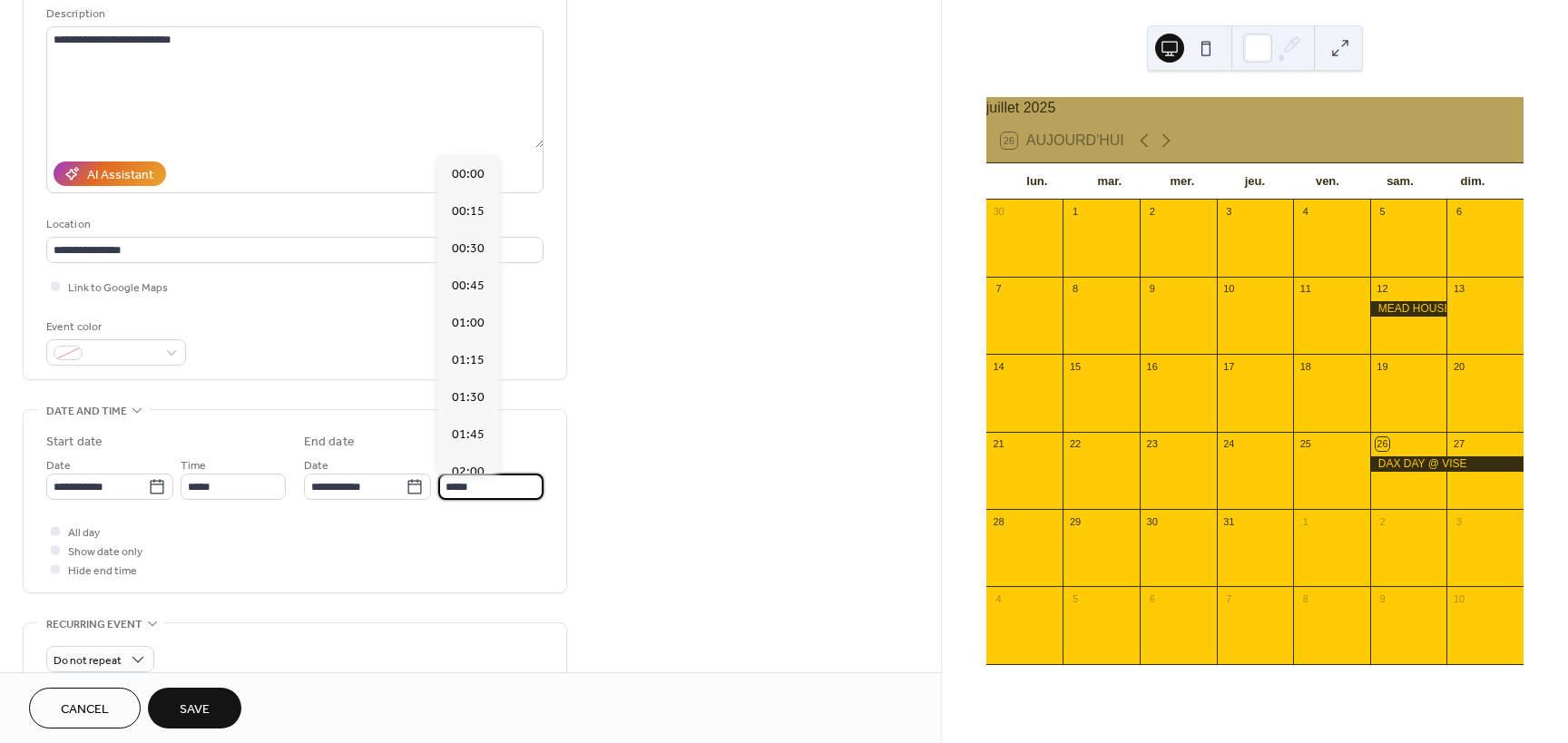 scroll, scrollTop: 3236, scrollLeft: 0, axis: vertical 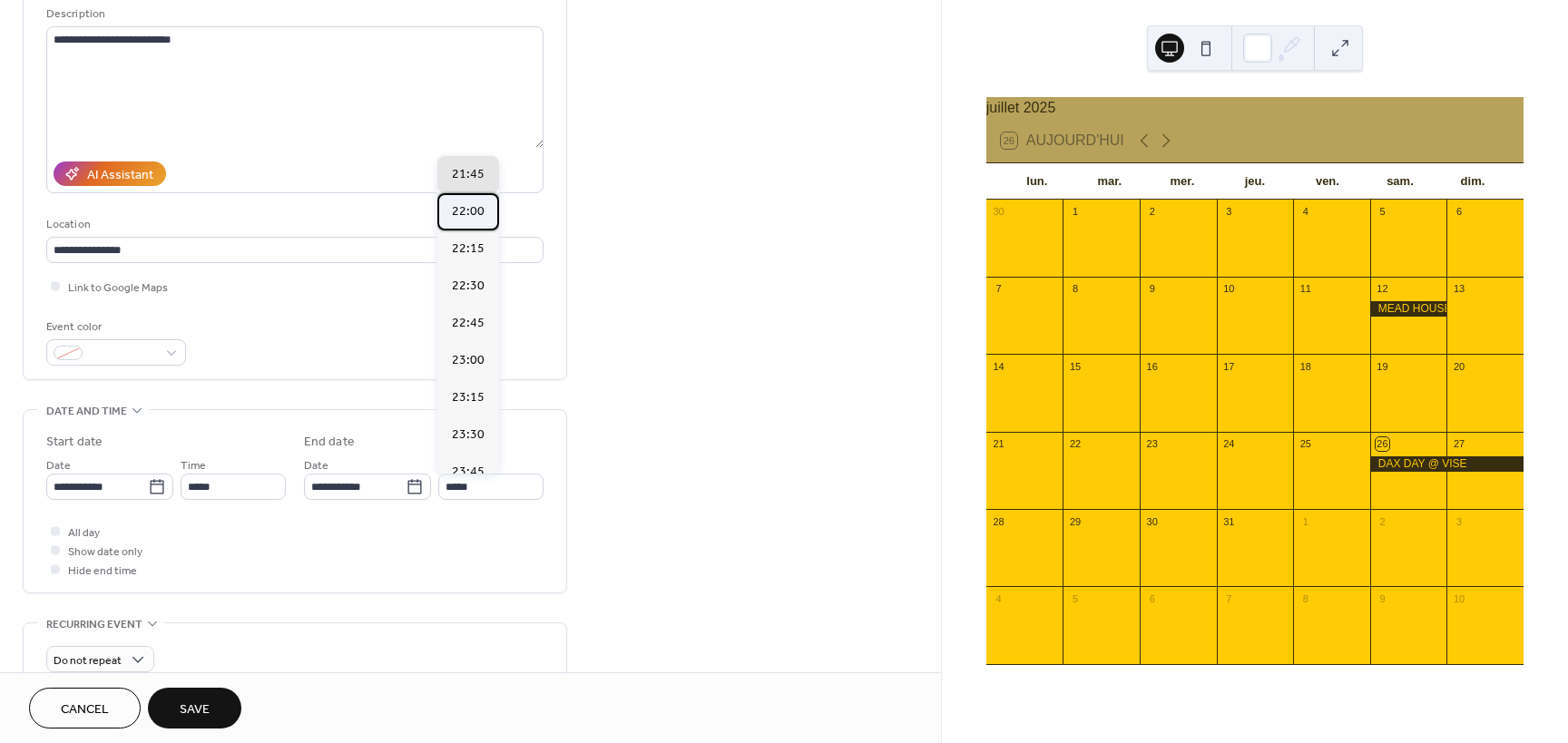 click on "22:00" at bounding box center (468, 211) 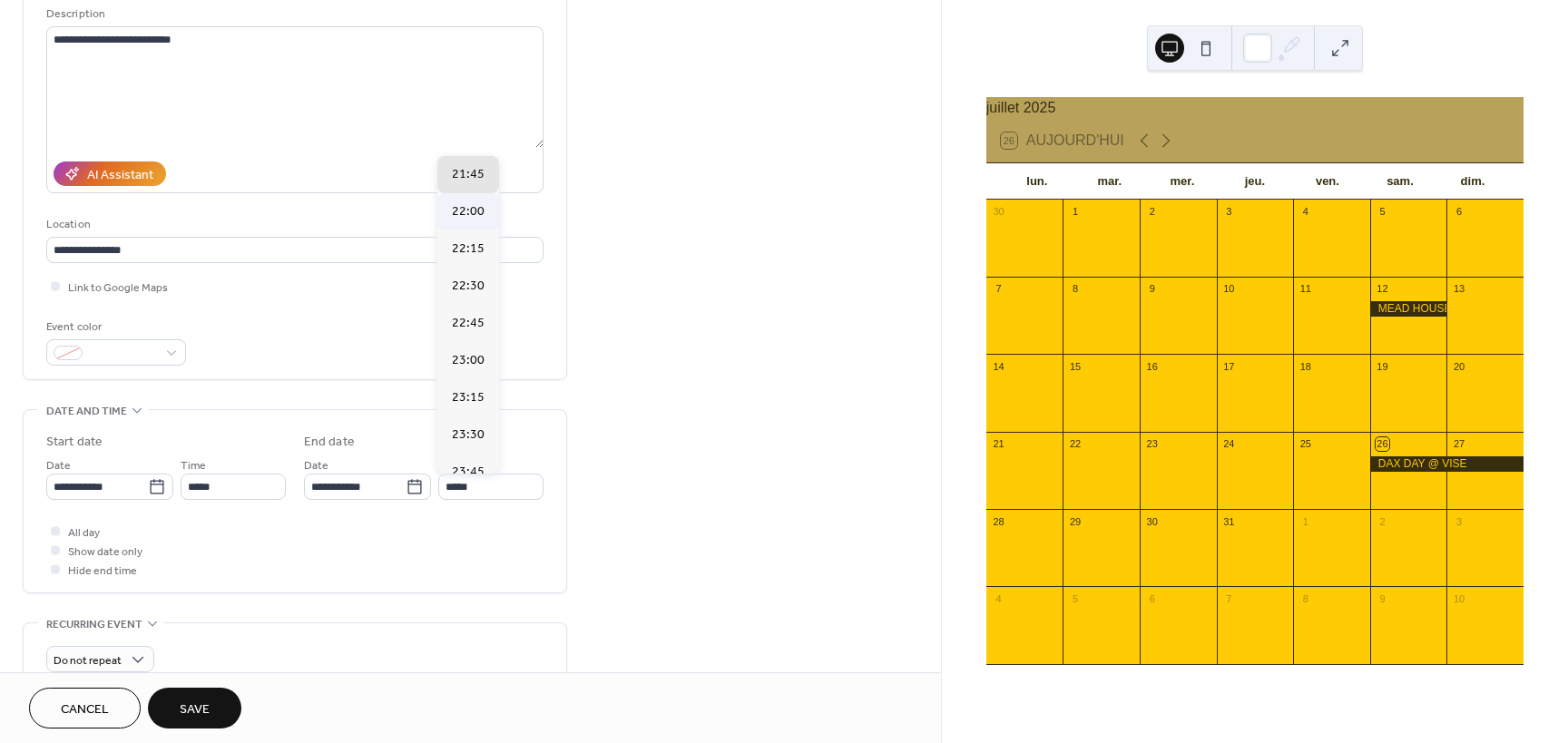 type on "*****" 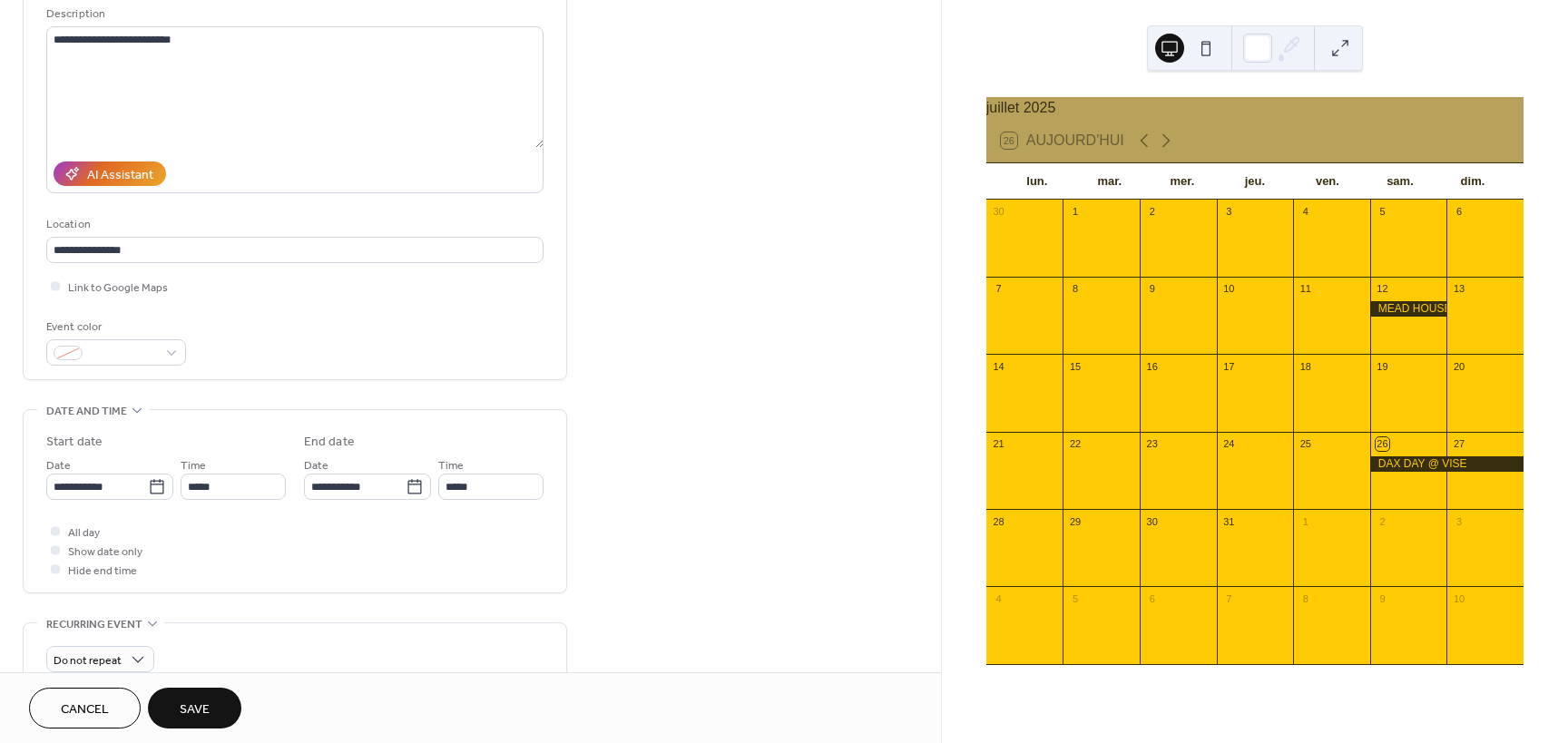 scroll, scrollTop: 272, scrollLeft: 0, axis: vertical 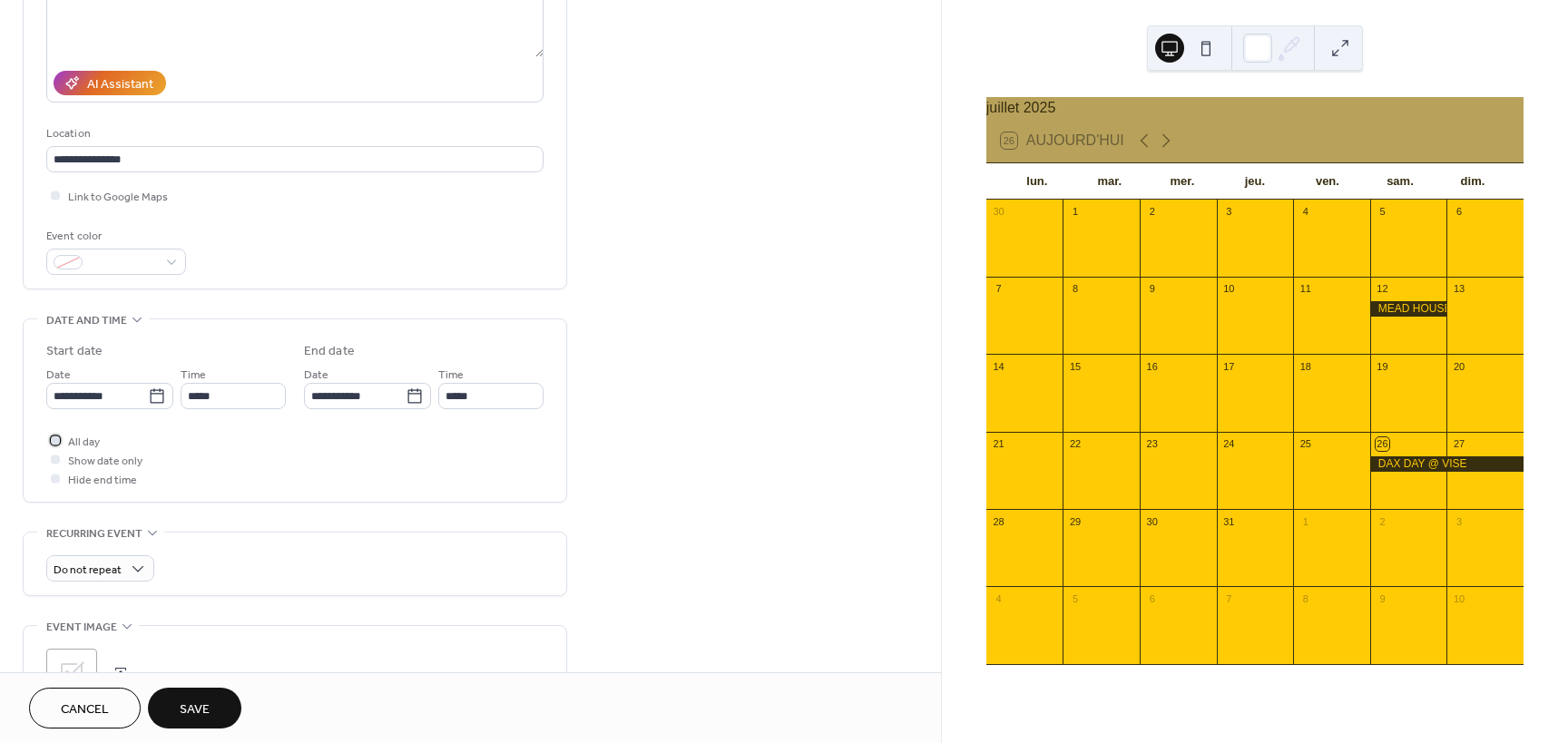 click at bounding box center (55, 440) 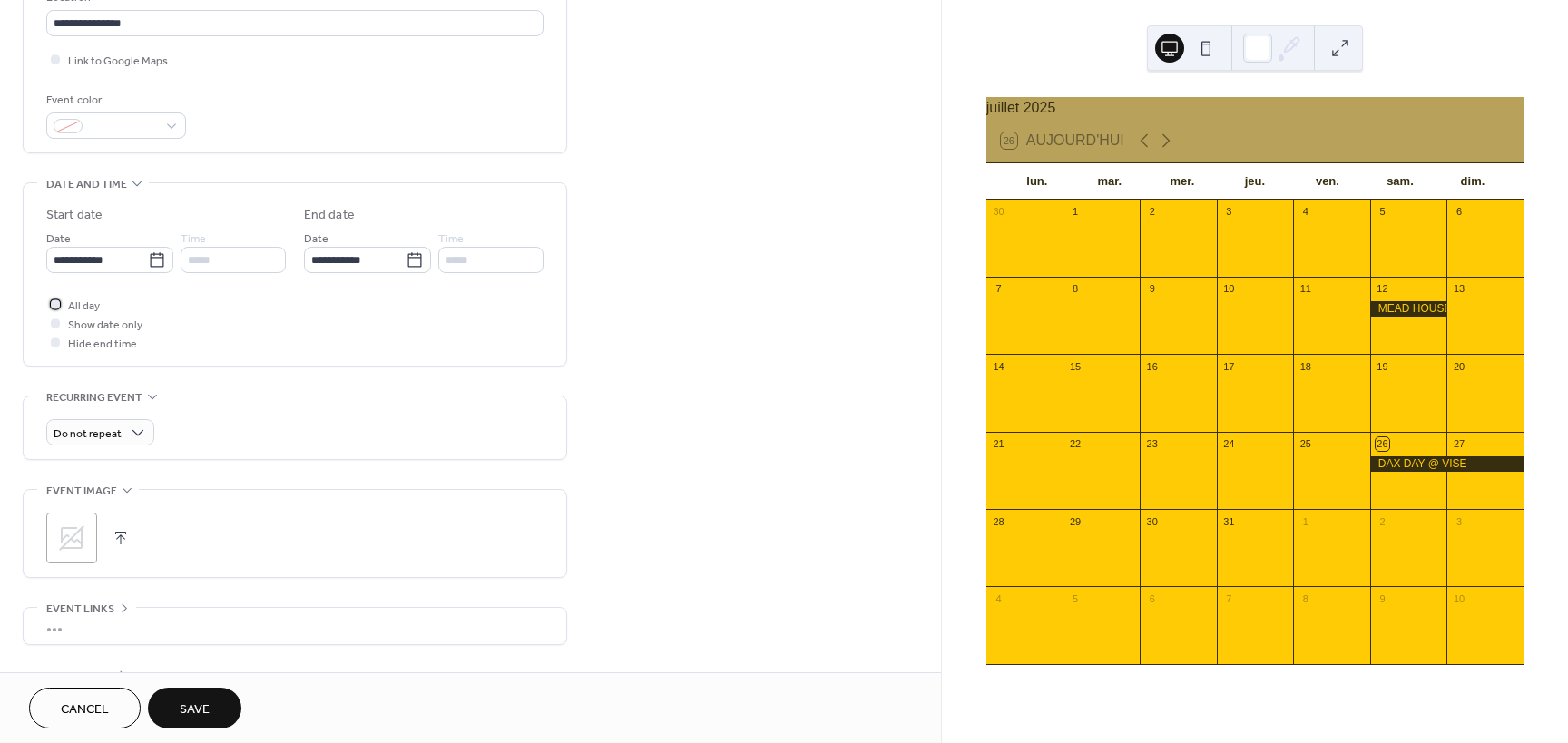 scroll, scrollTop: 261, scrollLeft: 0, axis: vertical 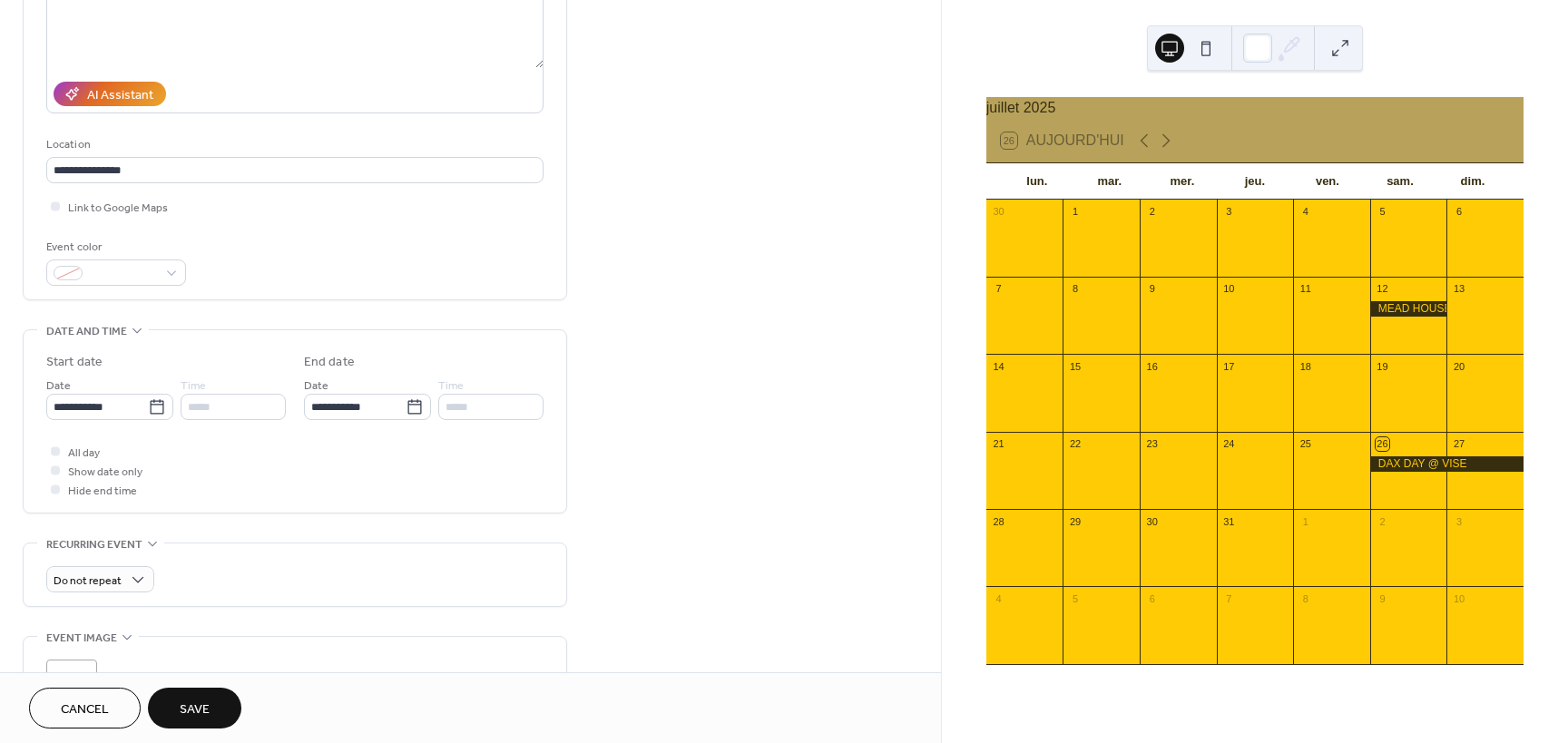 click on "Save" at bounding box center [194, 709] 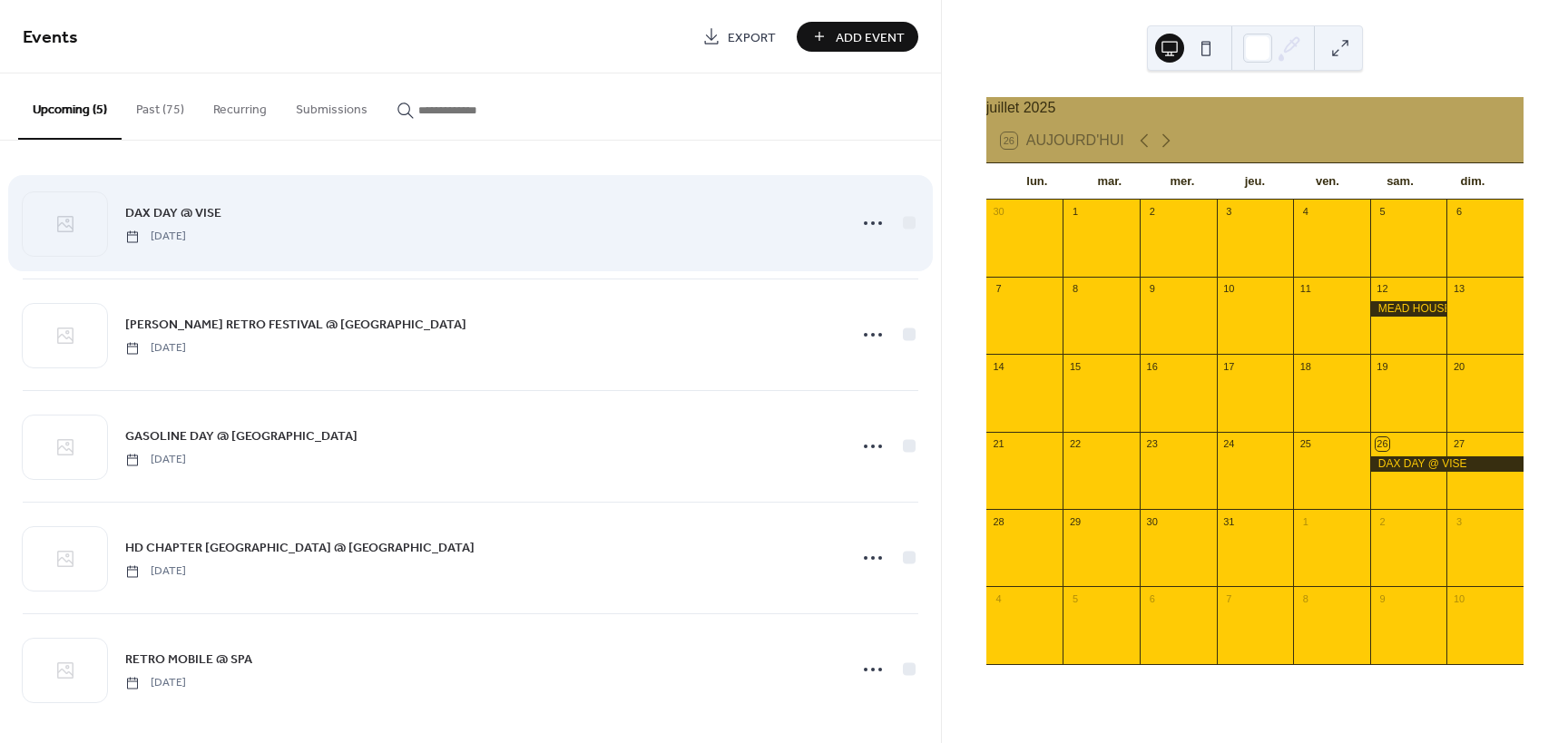 click on "DAX DAY @ VISE" at bounding box center (173, 213) 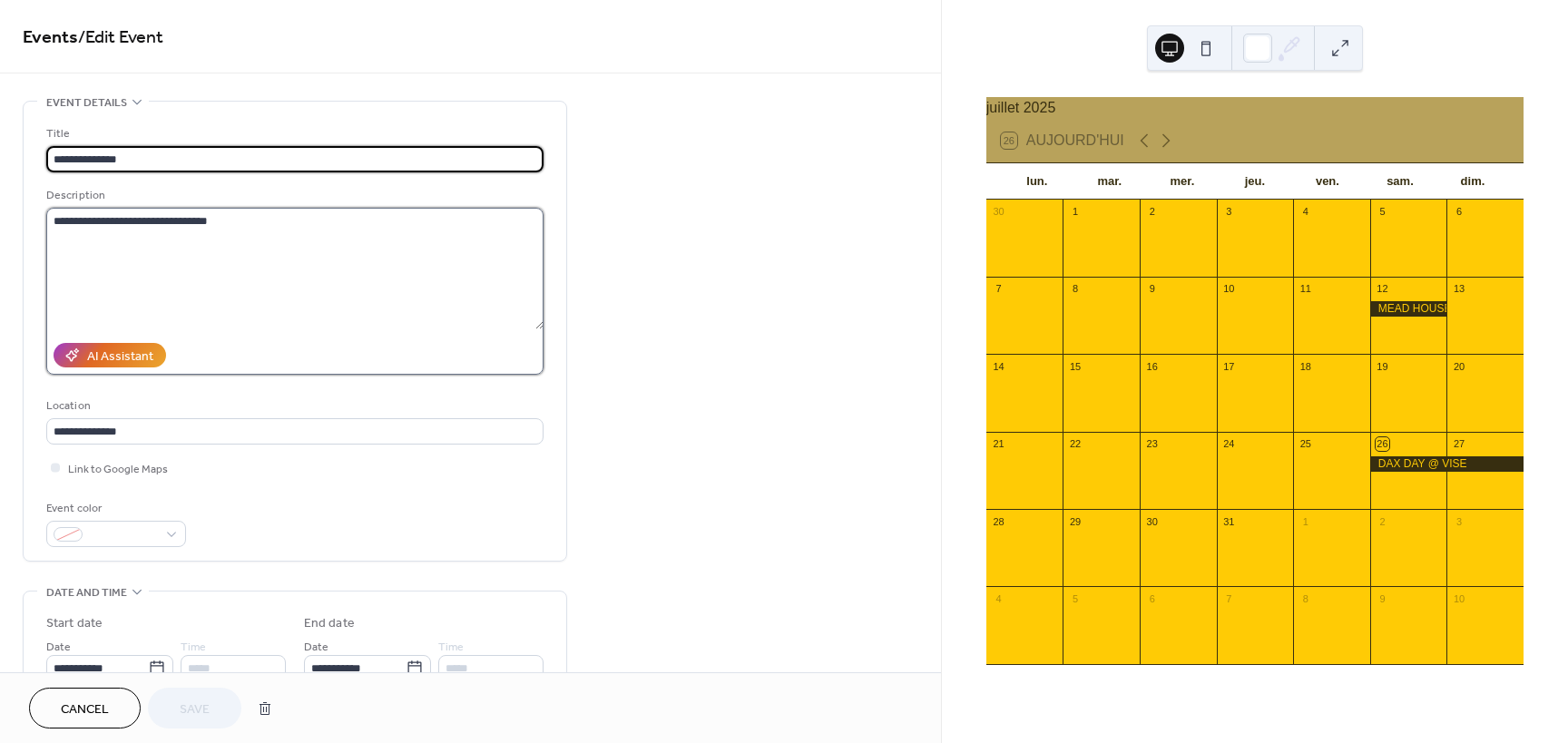 click on "**********" at bounding box center [295, 269] 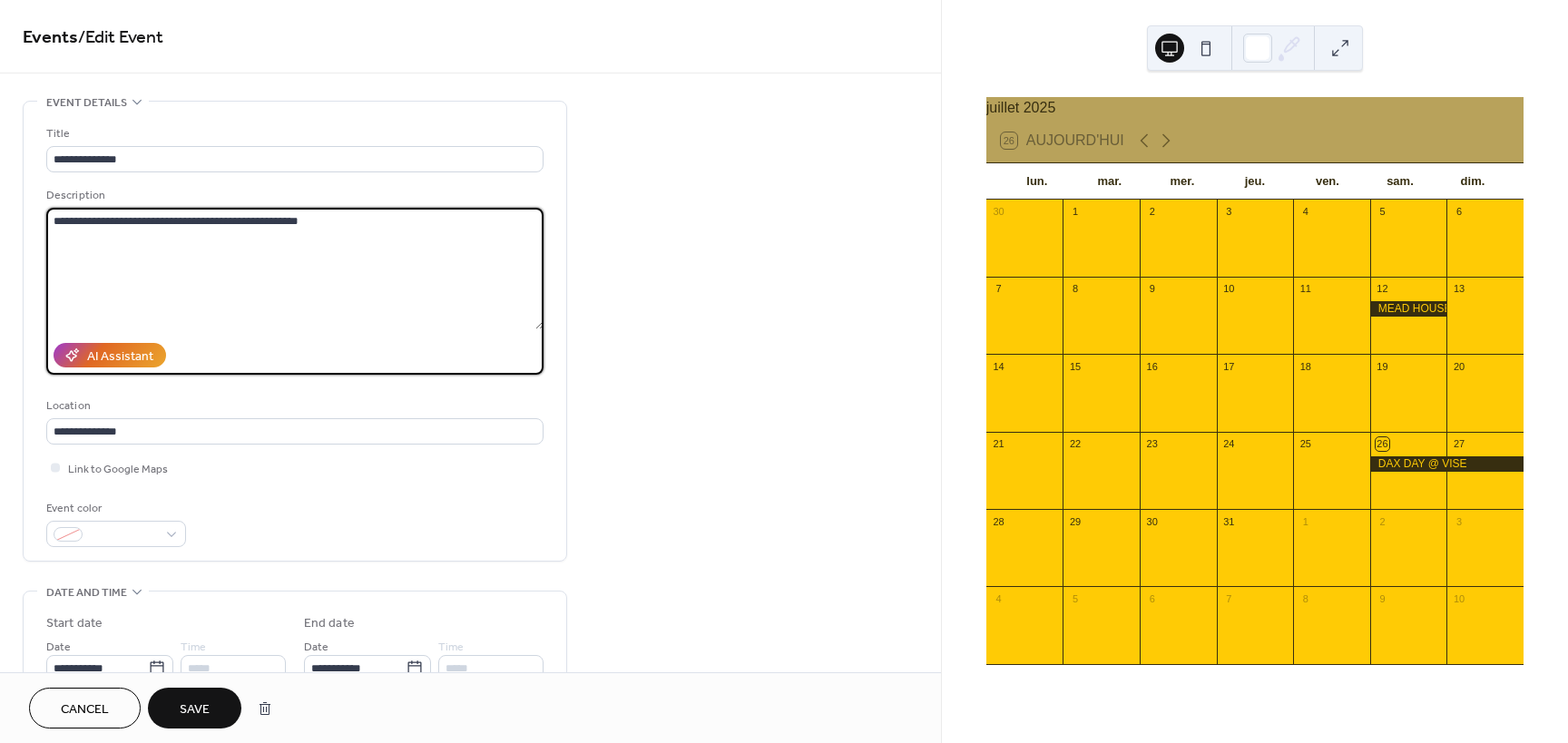 type on "**********" 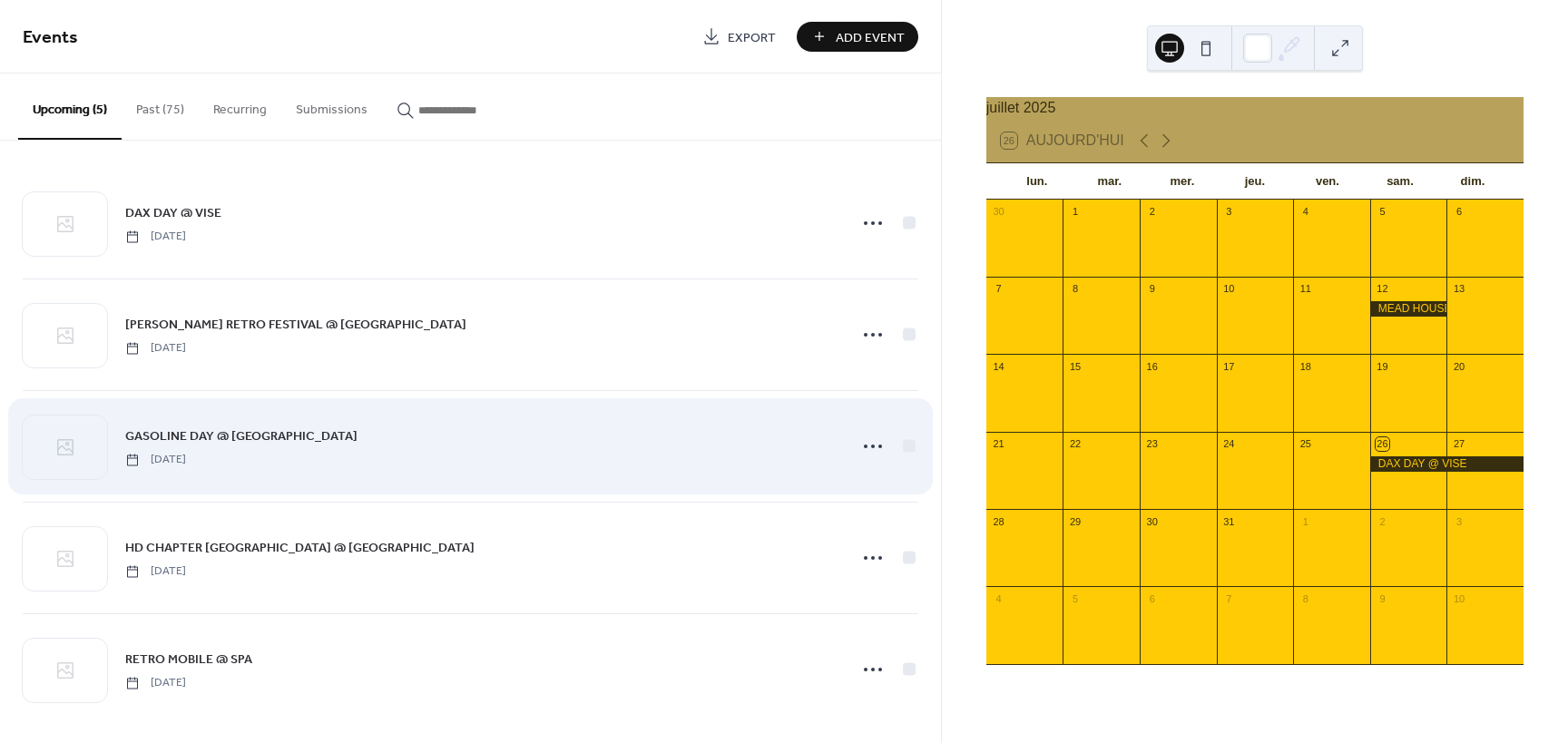 scroll, scrollTop: 9, scrollLeft: 0, axis: vertical 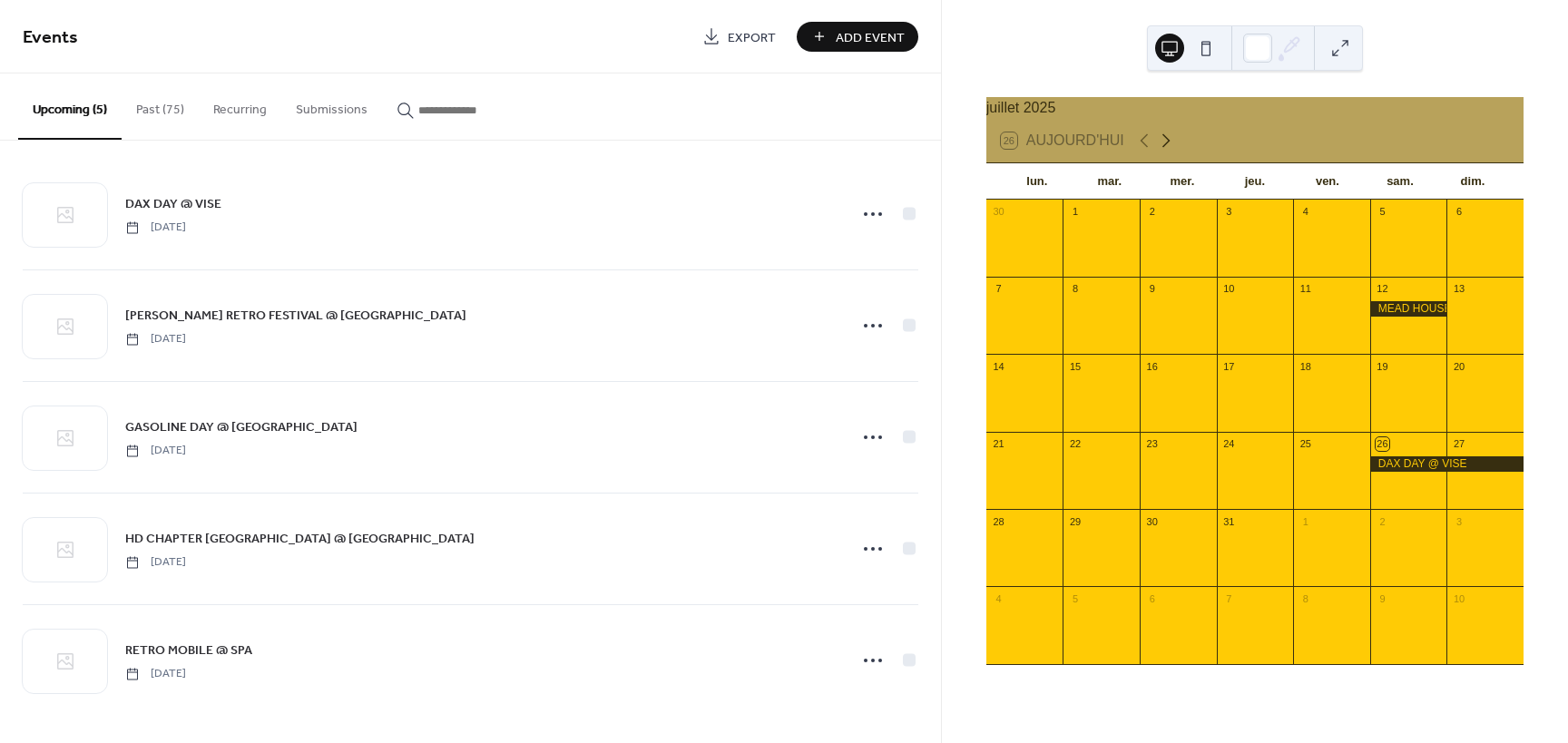 click 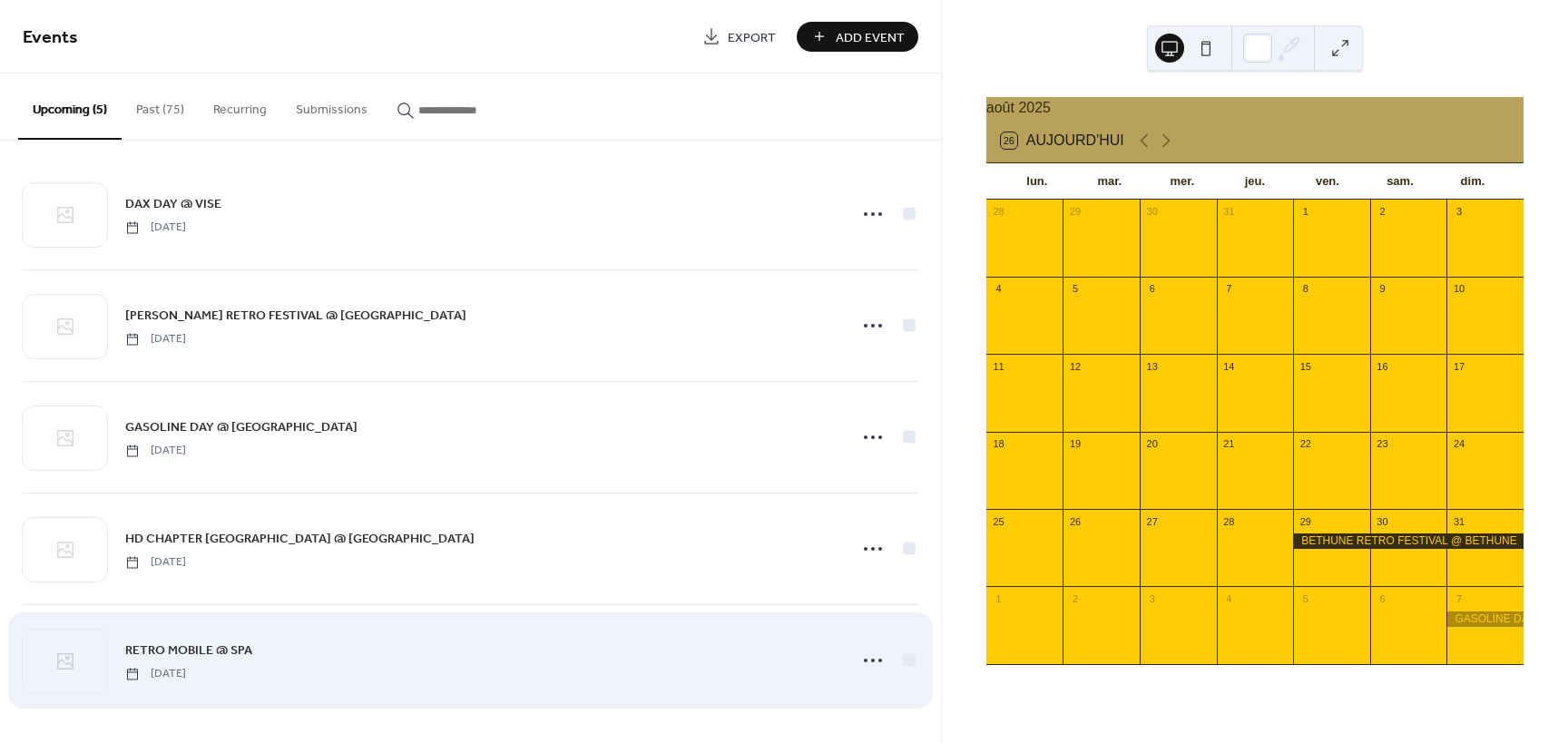 click on "RETRO MOBILE @ SPA" at bounding box center [189, 650] 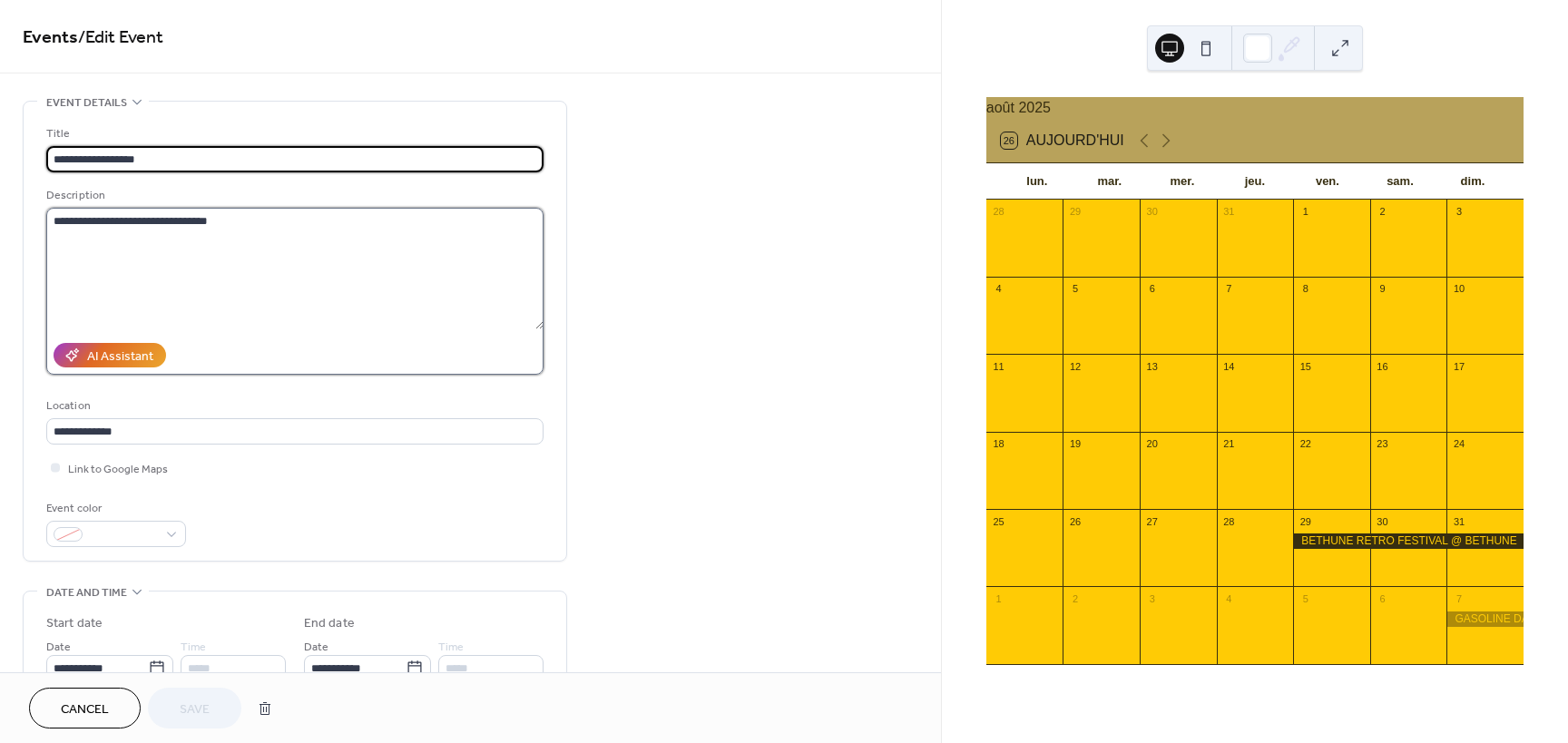 click on "**********" at bounding box center (295, 269) 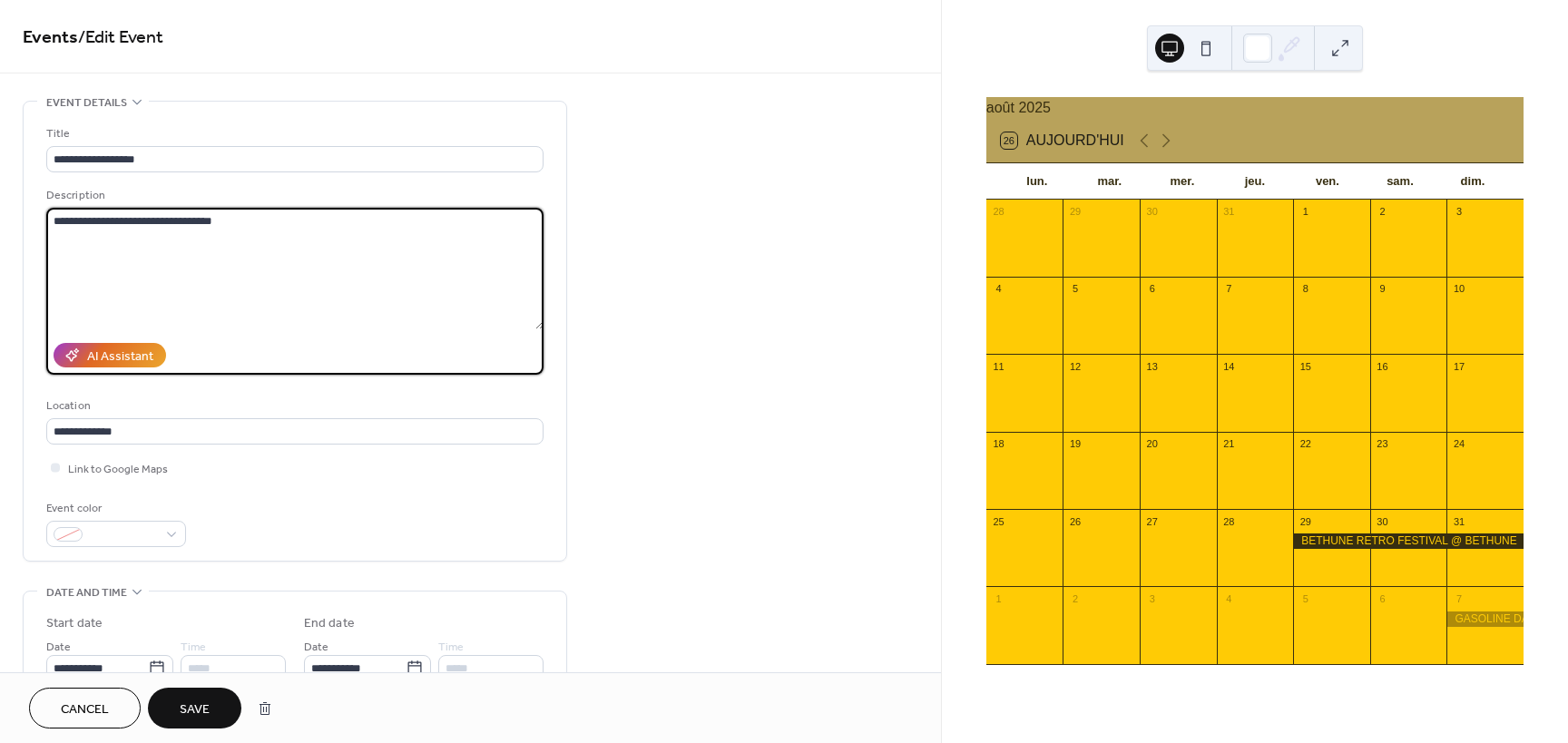 scroll, scrollTop: 91, scrollLeft: 0, axis: vertical 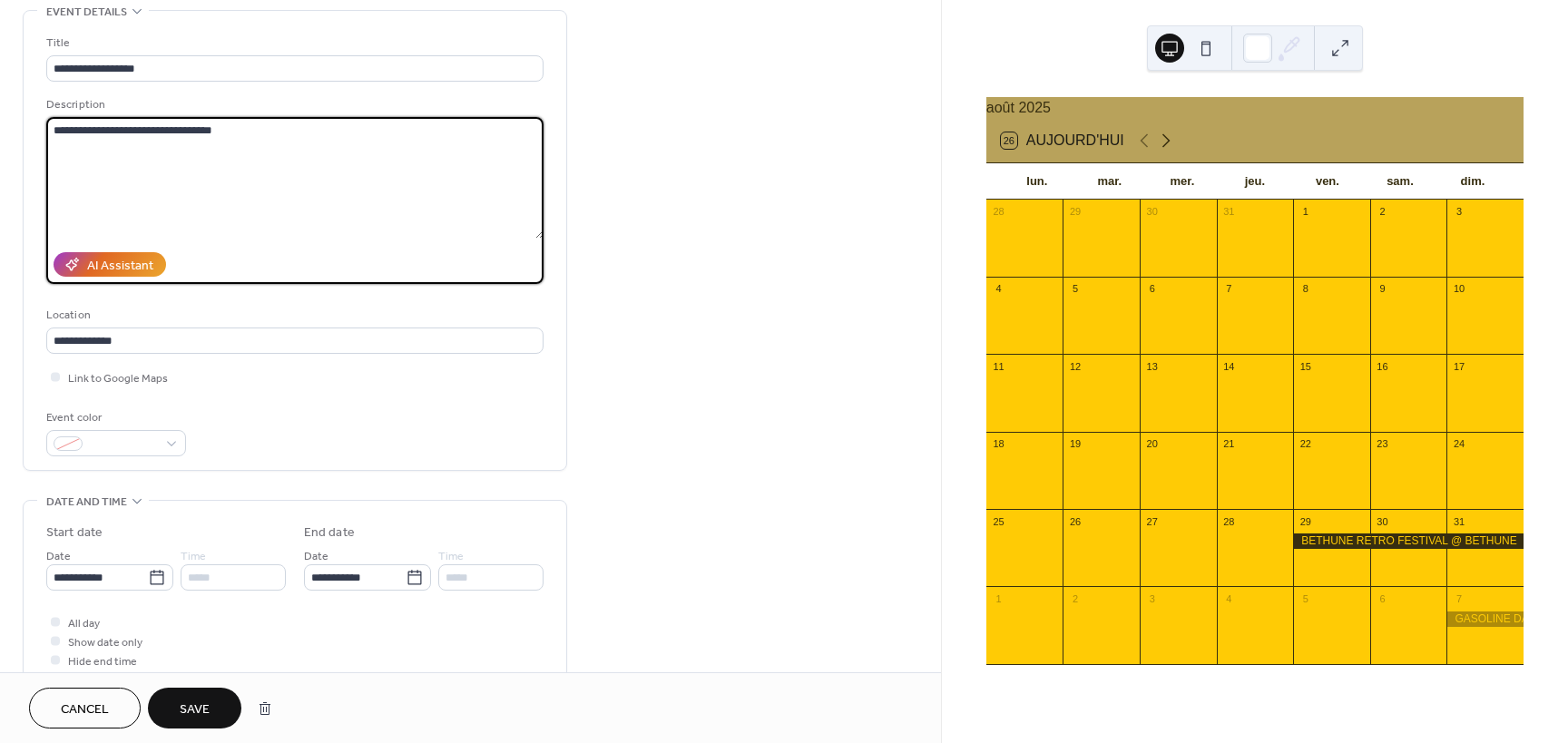 type on "**********" 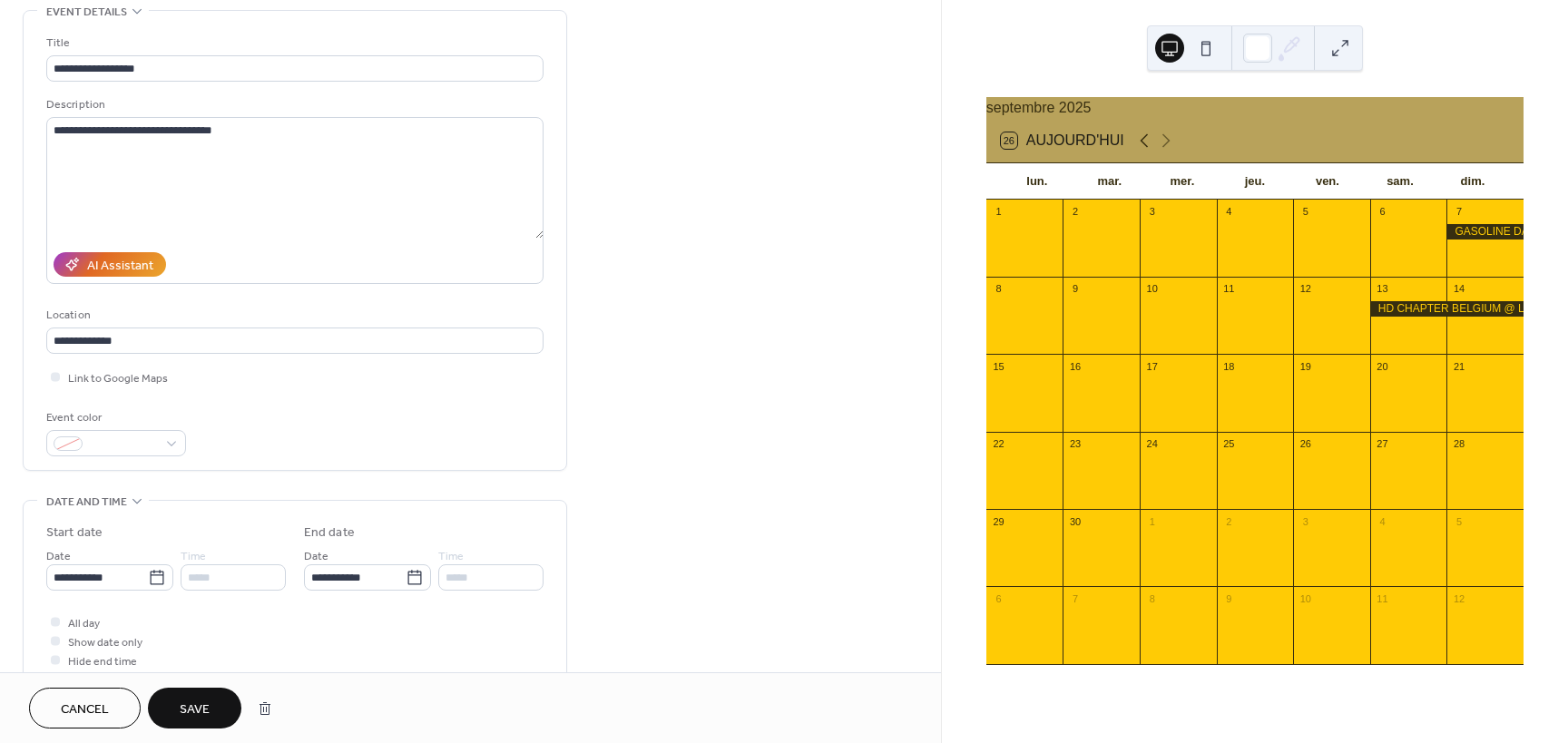 click 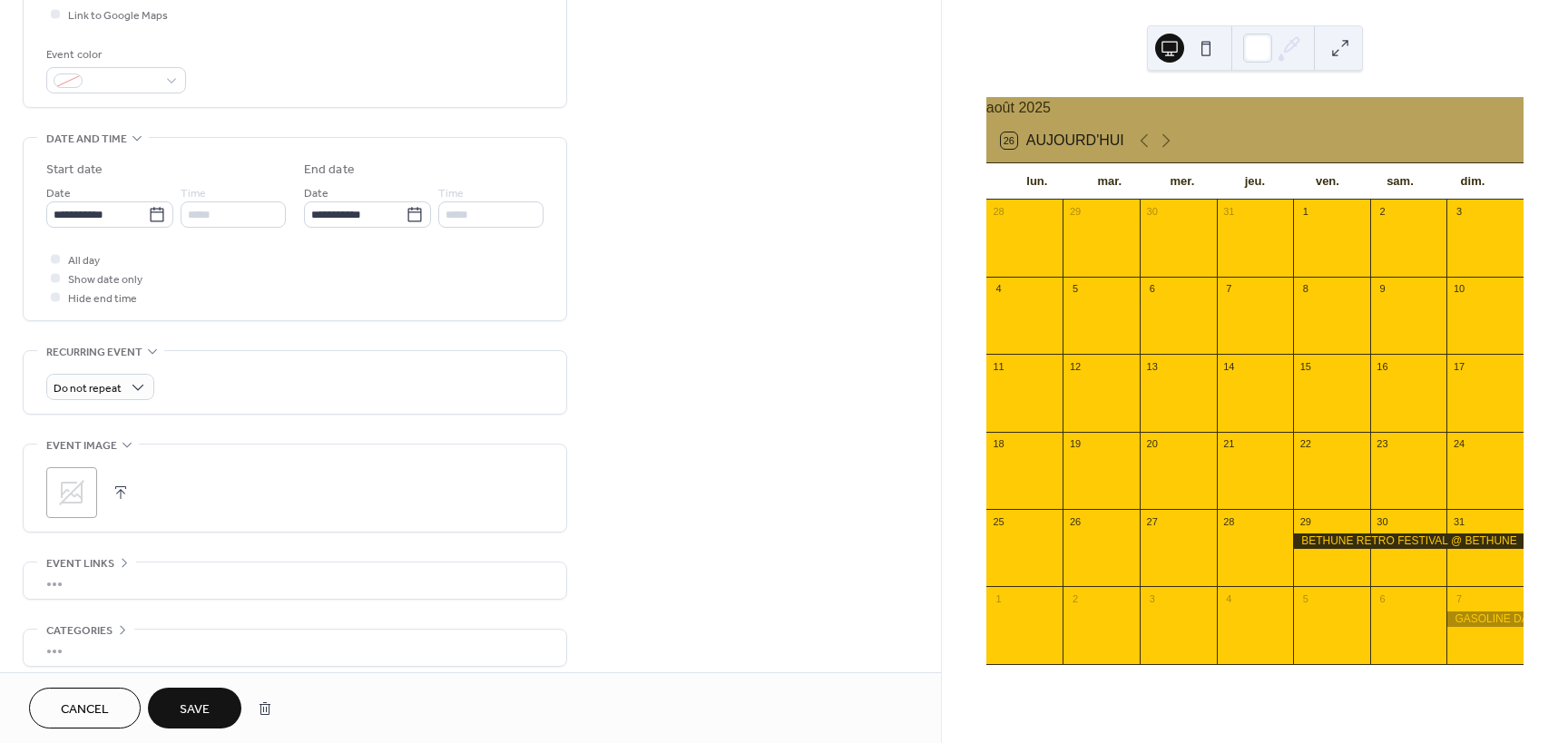 scroll, scrollTop: 533, scrollLeft: 0, axis: vertical 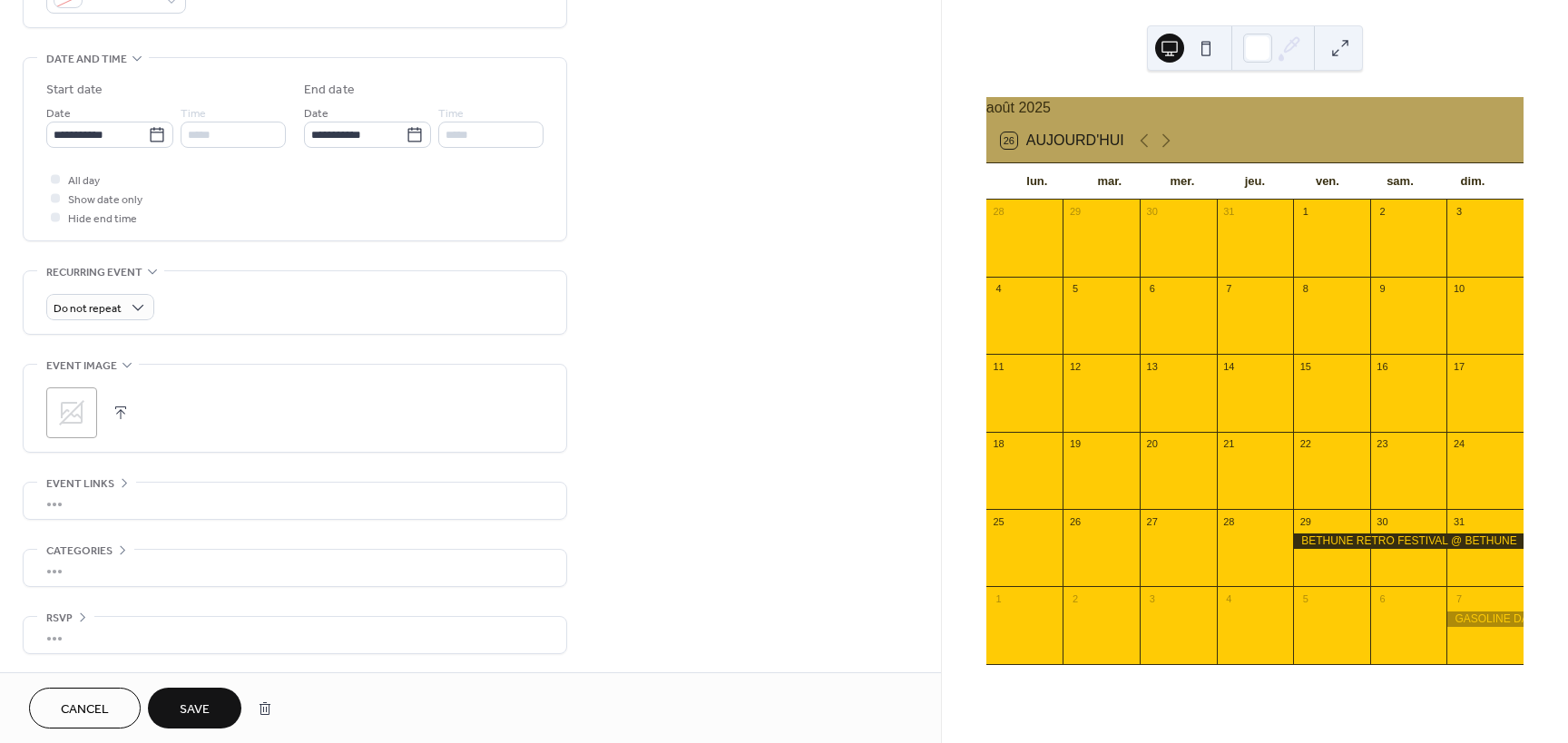 click on "Save" at bounding box center (194, 709) 